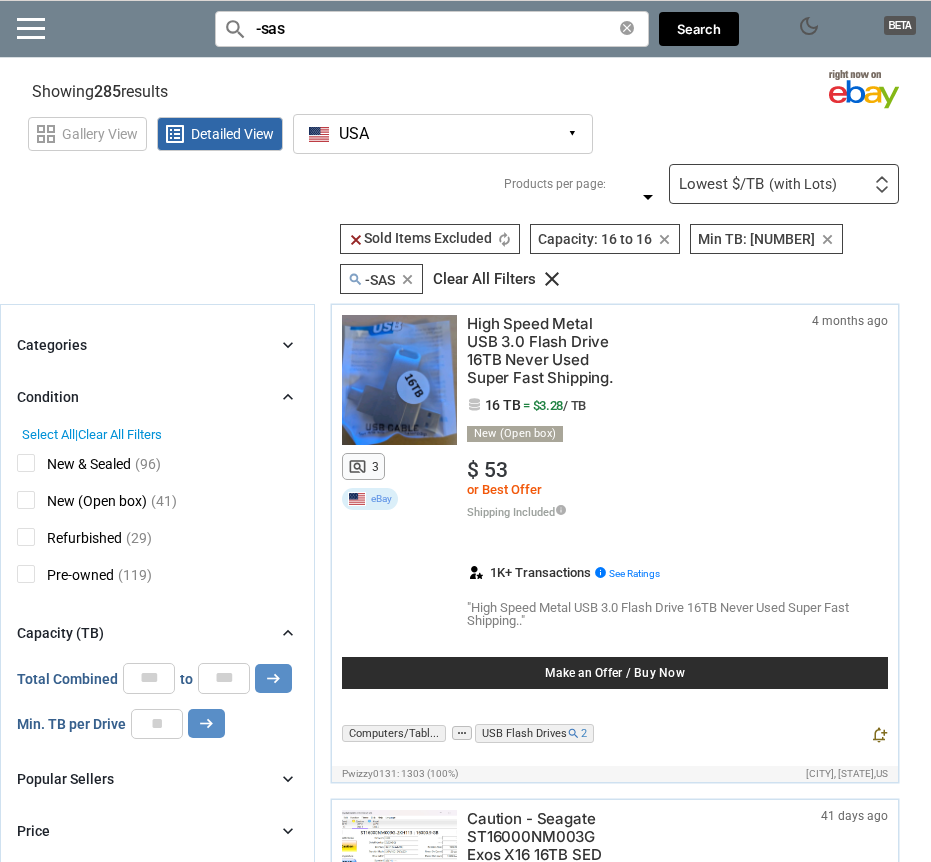 scroll, scrollTop: 5700, scrollLeft: 0, axis: vertical 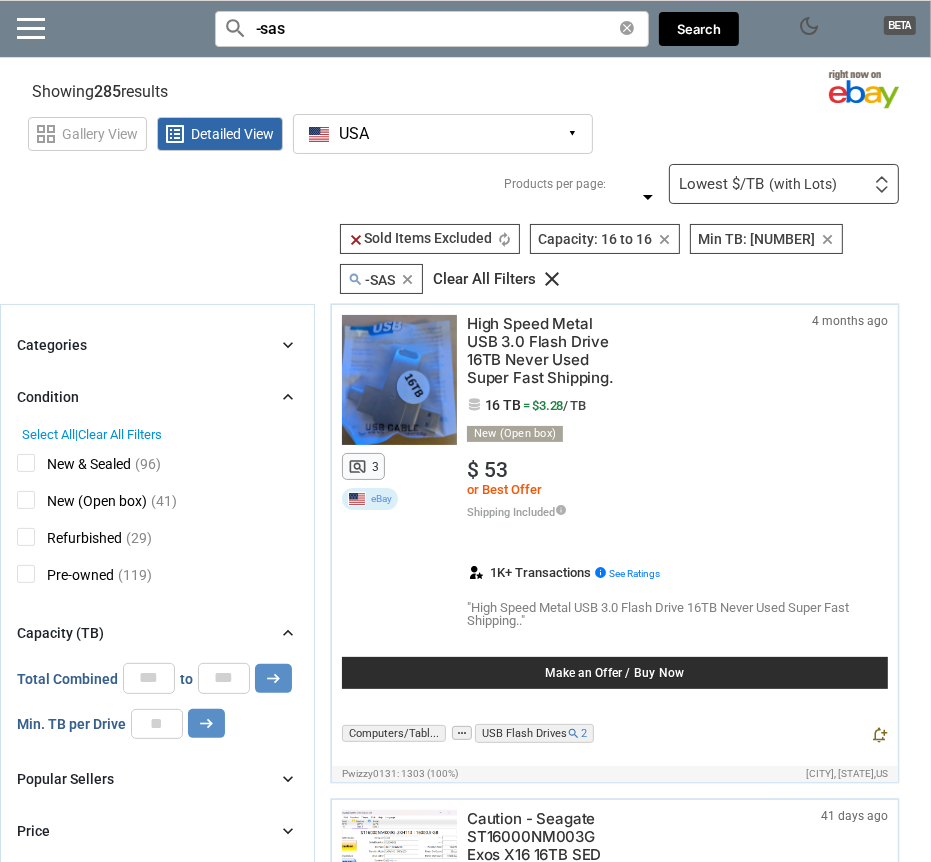 click on "-sas" at bounding box center (432, 29) 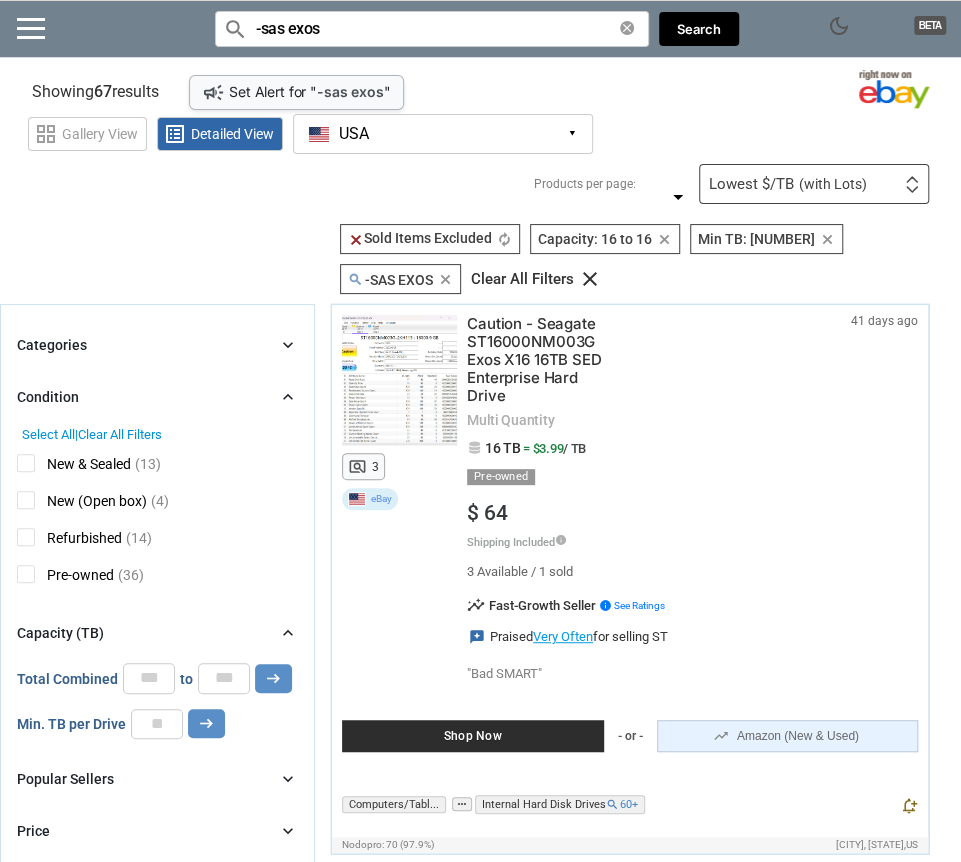 type on "-sas exos" 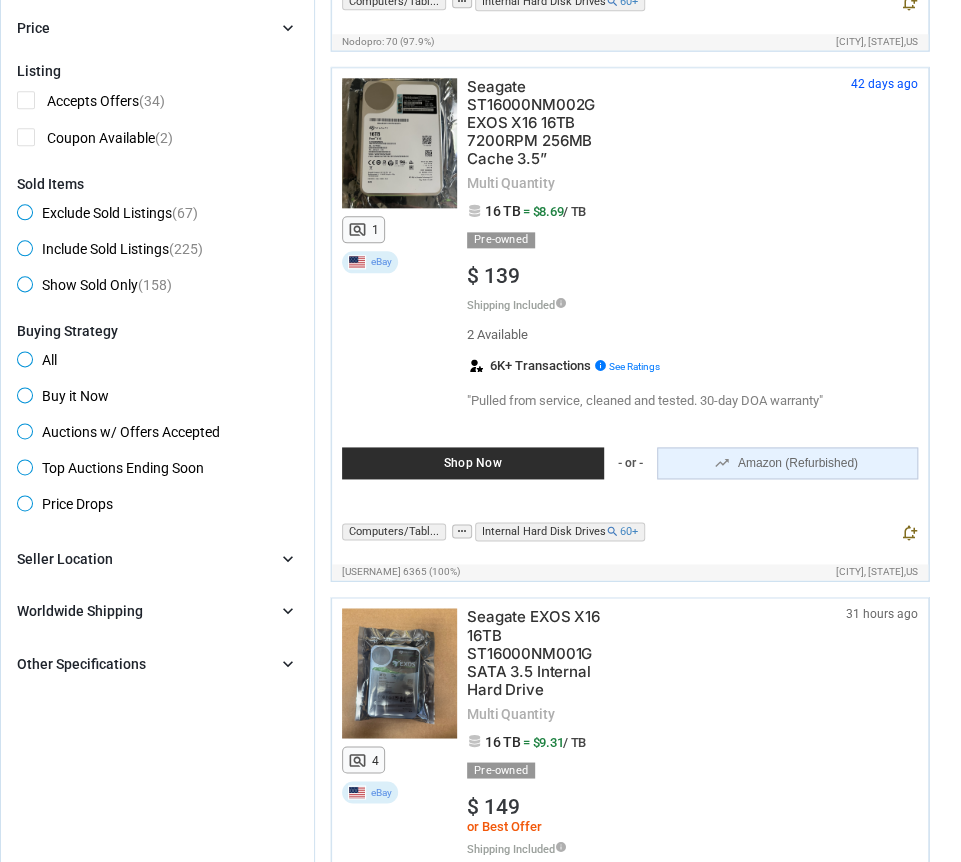 scroll, scrollTop: 1100, scrollLeft: 0, axis: vertical 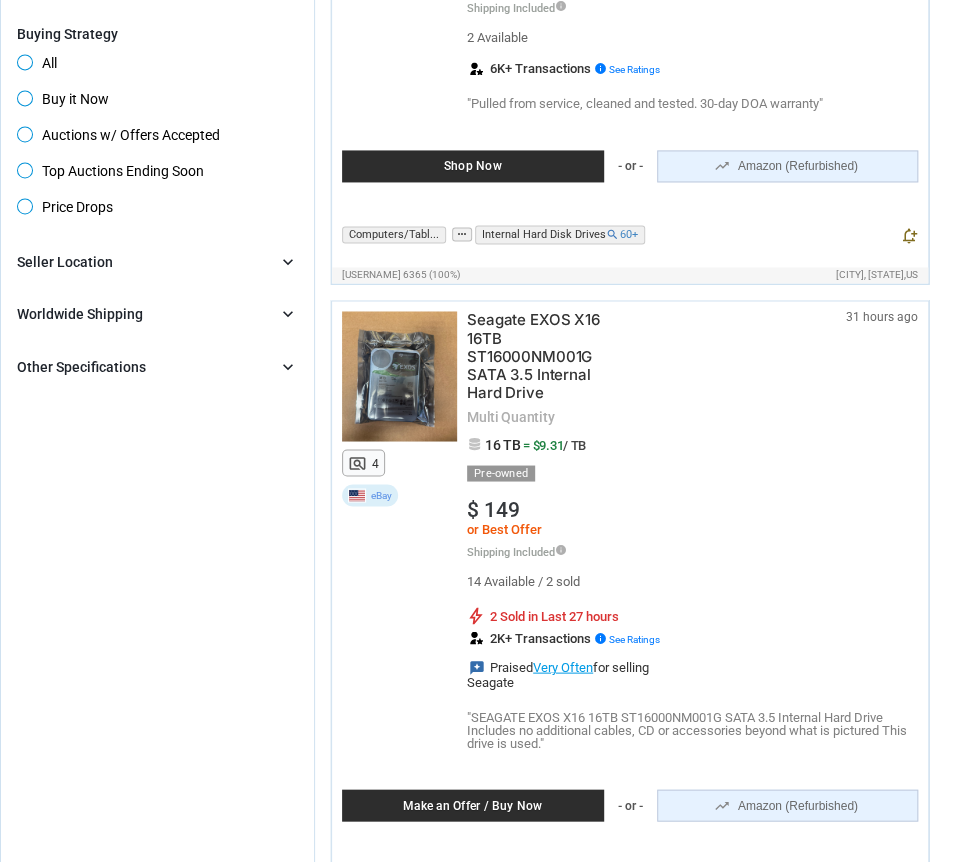 click on "Seagate EXOS X16 16TB ST16000NM001G SATA 3.5 Internal Hard Drive" at bounding box center [542, 356] 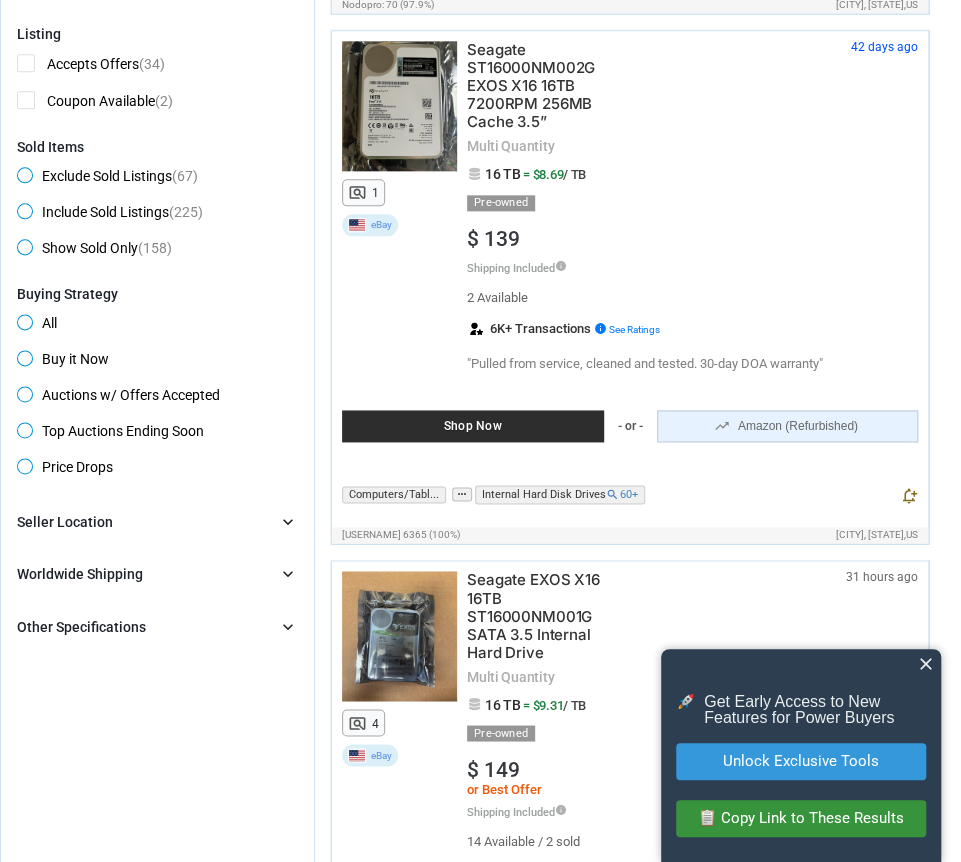 scroll, scrollTop: 700, scrollLeft: 0, axis: vertical 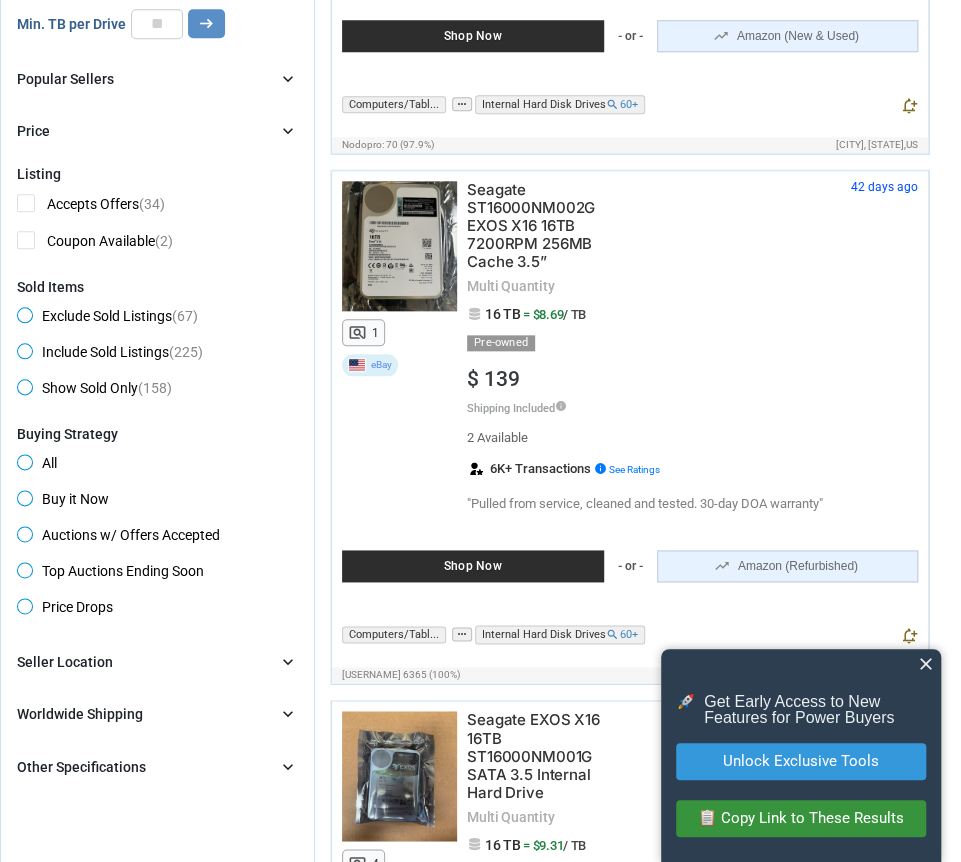 click on "Seagate ST16000NM002G EXOS X16 16TB 7200RPM 256MB Cache 3.5”" at bounding box center (542, 226) 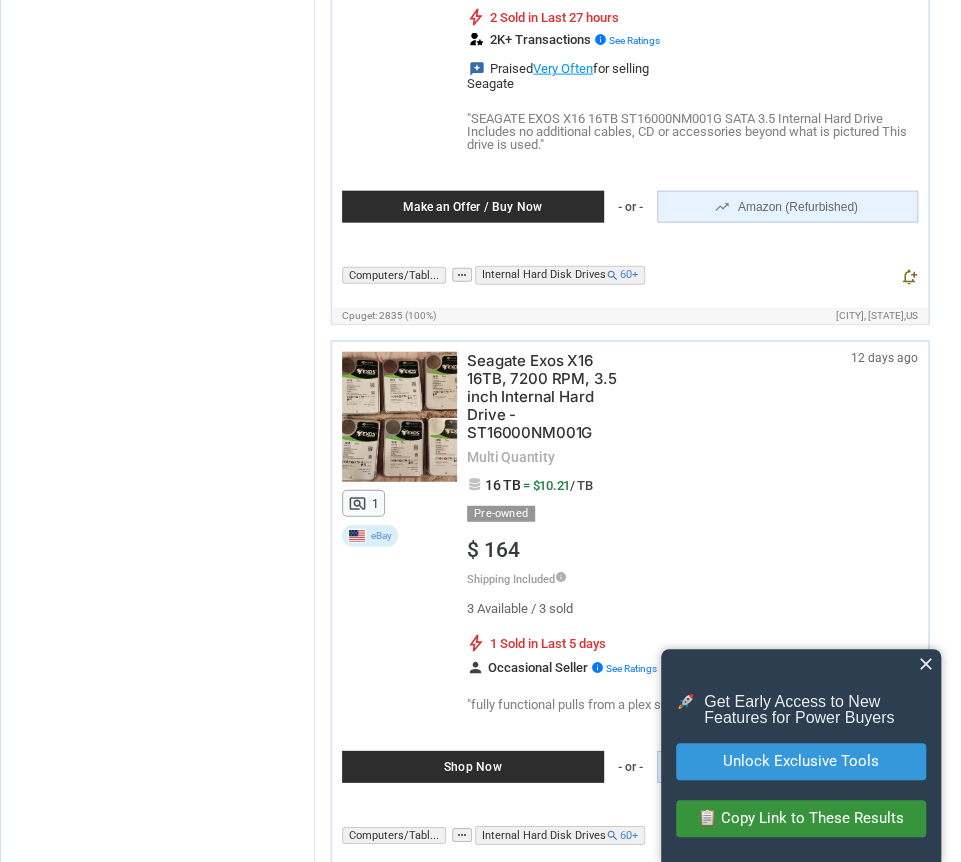 scroll, scrollTop: 1700, scrollLeft: 0, axis: vertical 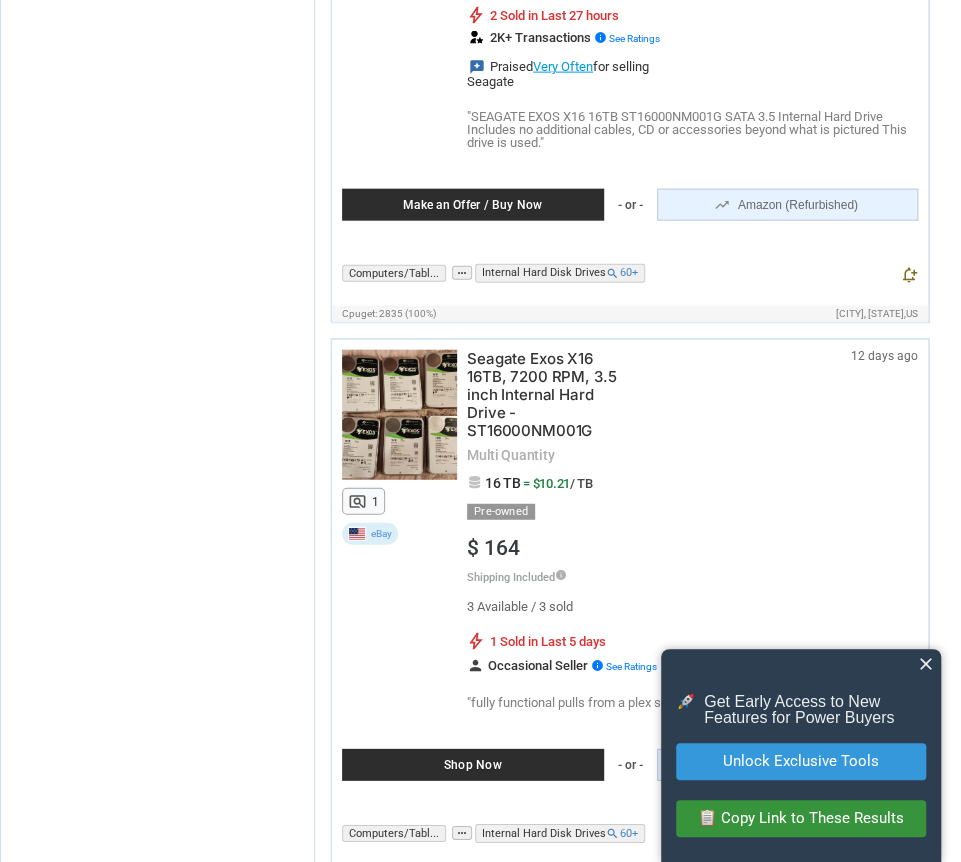 click on "Seagate Exos X16 16TB, 7200 RPM, 3.5 inch Internal Hard Drive - ST16000NM001G" at bounding box center [542, 395] 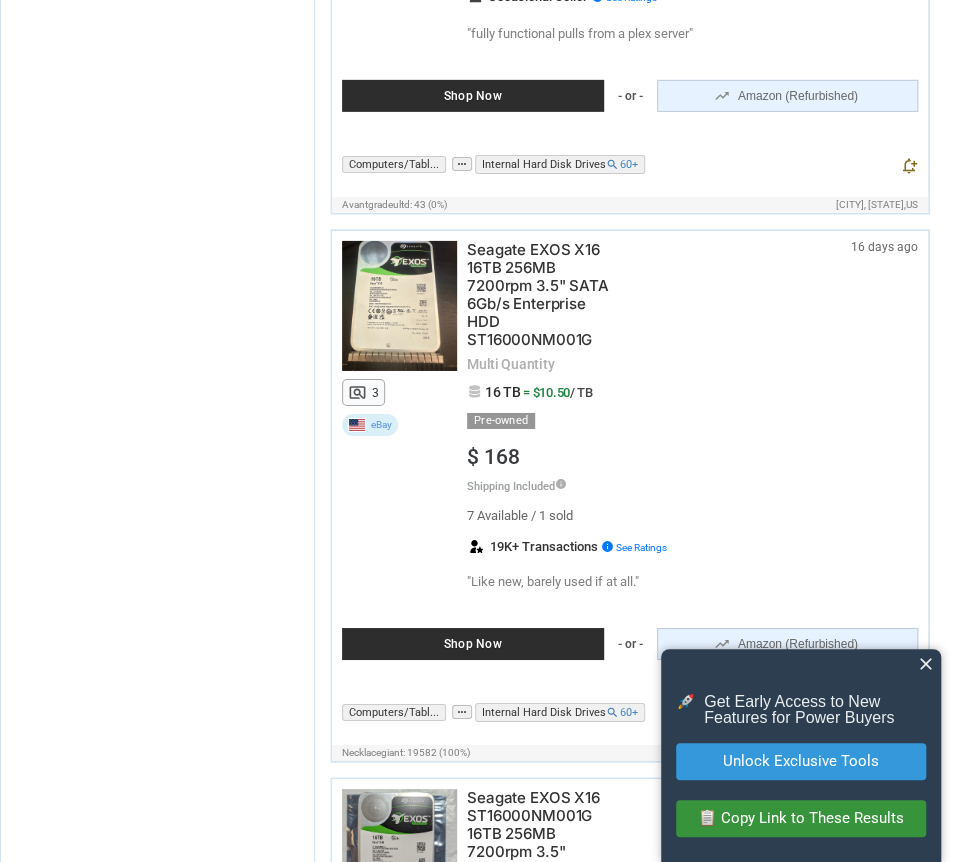 scroll, scrollTop: 2400, scrollLeft: 0, axis: vertical 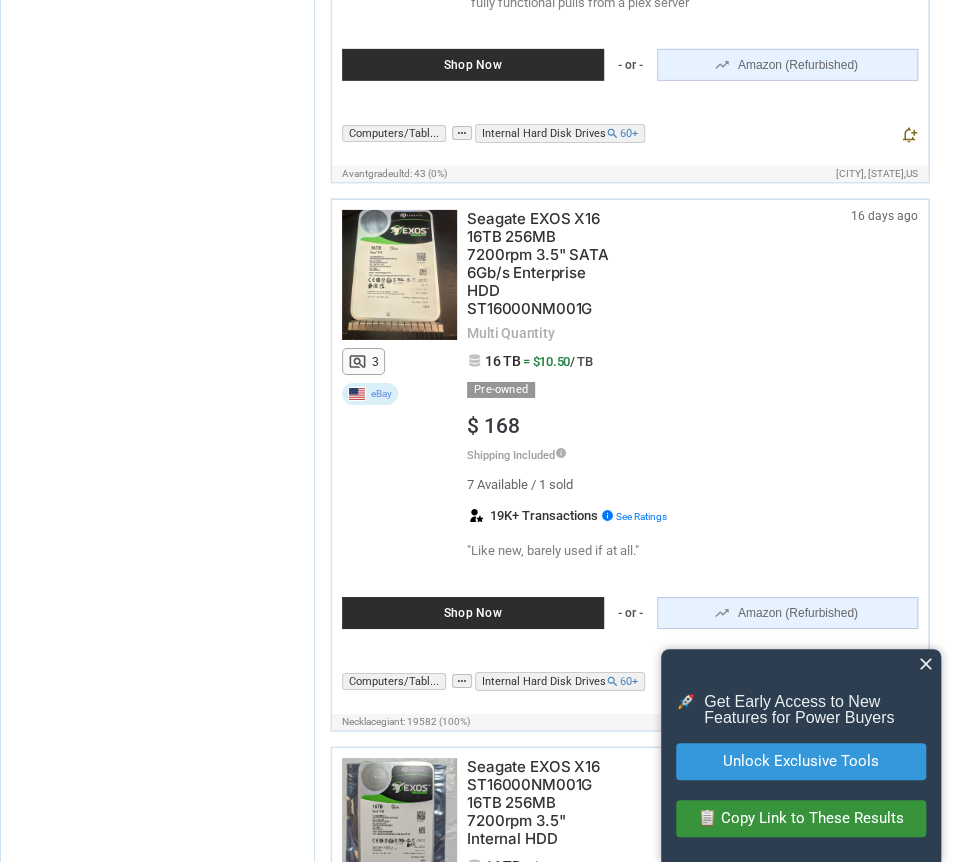 click on "Seagate EXOS X16 16TB 256MB 7200rpm 3.5" SATA 6Gb/s Enterprise HDD ST16000NM001G" at bounding box center (542, 264) 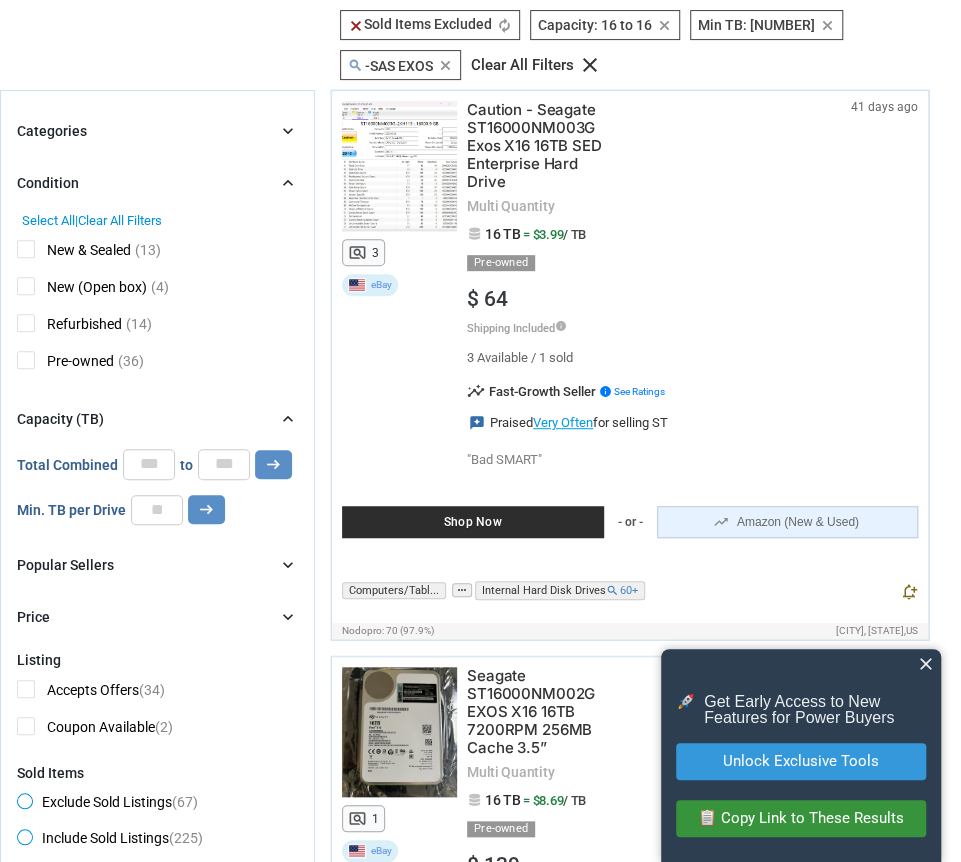 scroll, scrollTop: 0, scrollLeft: 0, axis: both 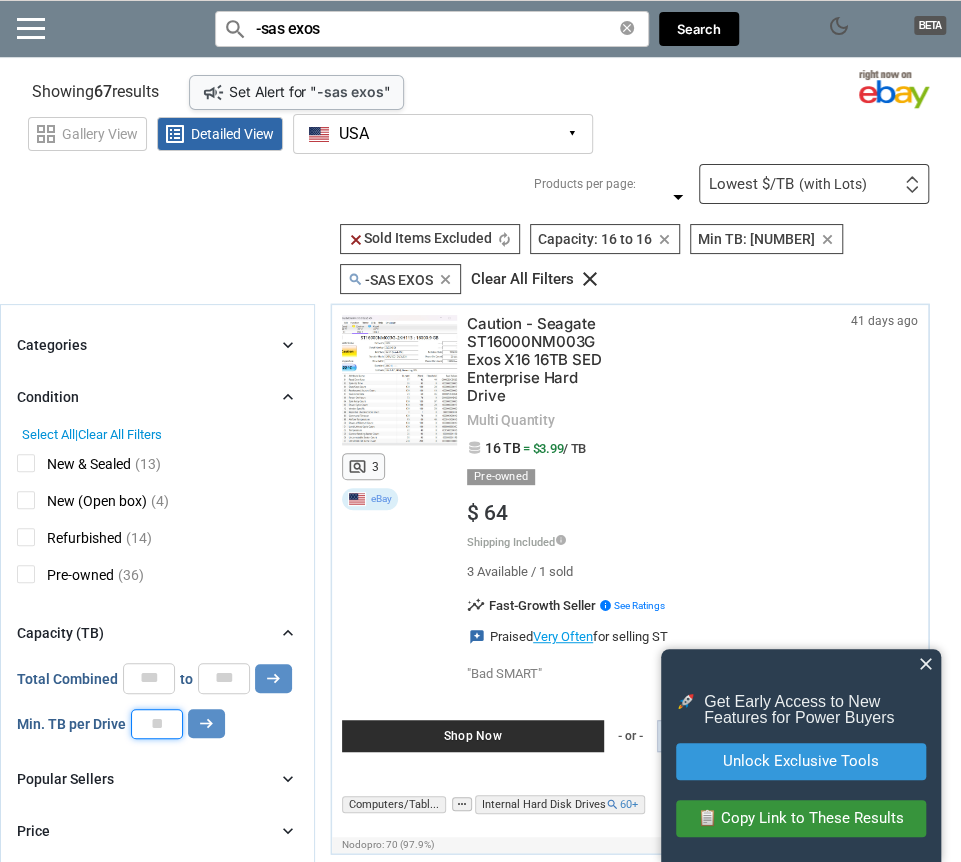 drag, startPoint x: 166, startPoint y: 721, endPoint x: 138, endPoint y: 719, distance: 28.071337 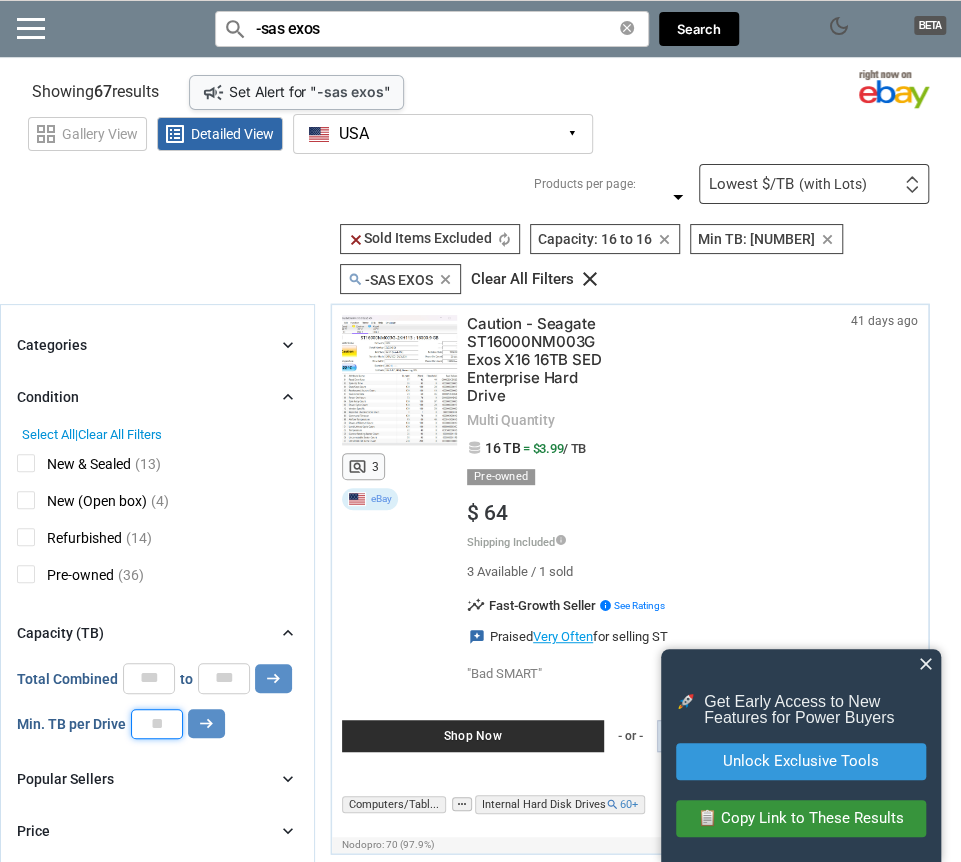click on "**" at bounding box center (157, 724) 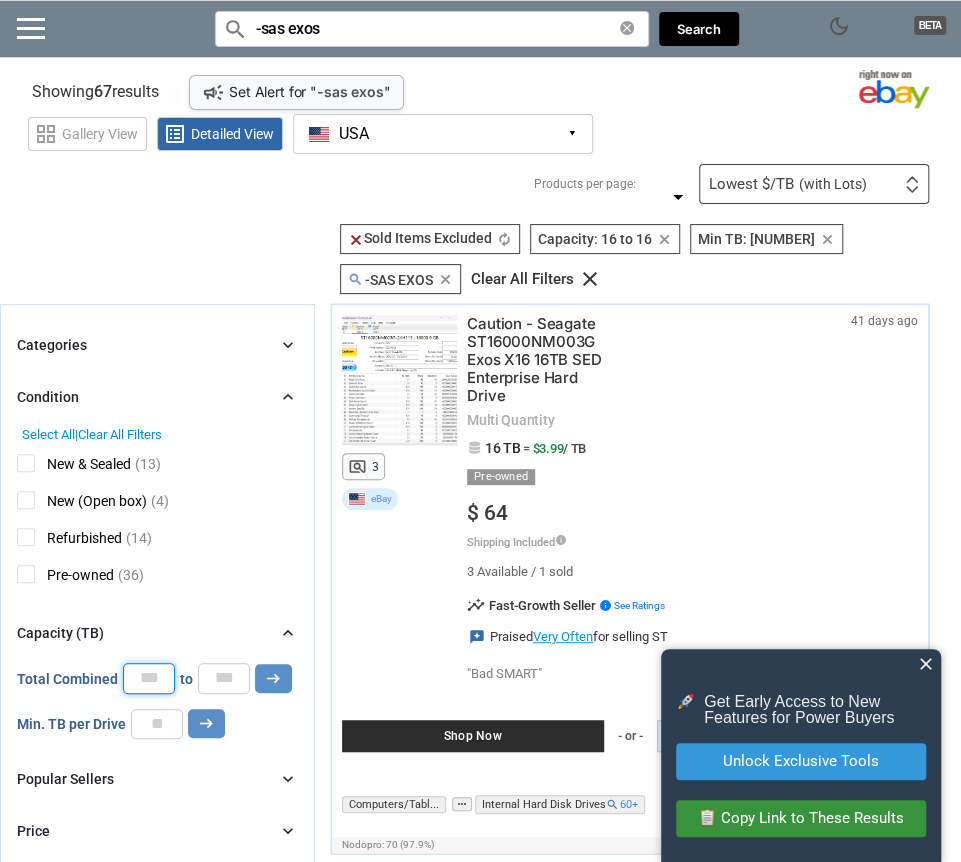 drag, startPoint x: 160, startPoint y: 675, endPoint x: 102, endPoint y: 669, distance: 58.30952 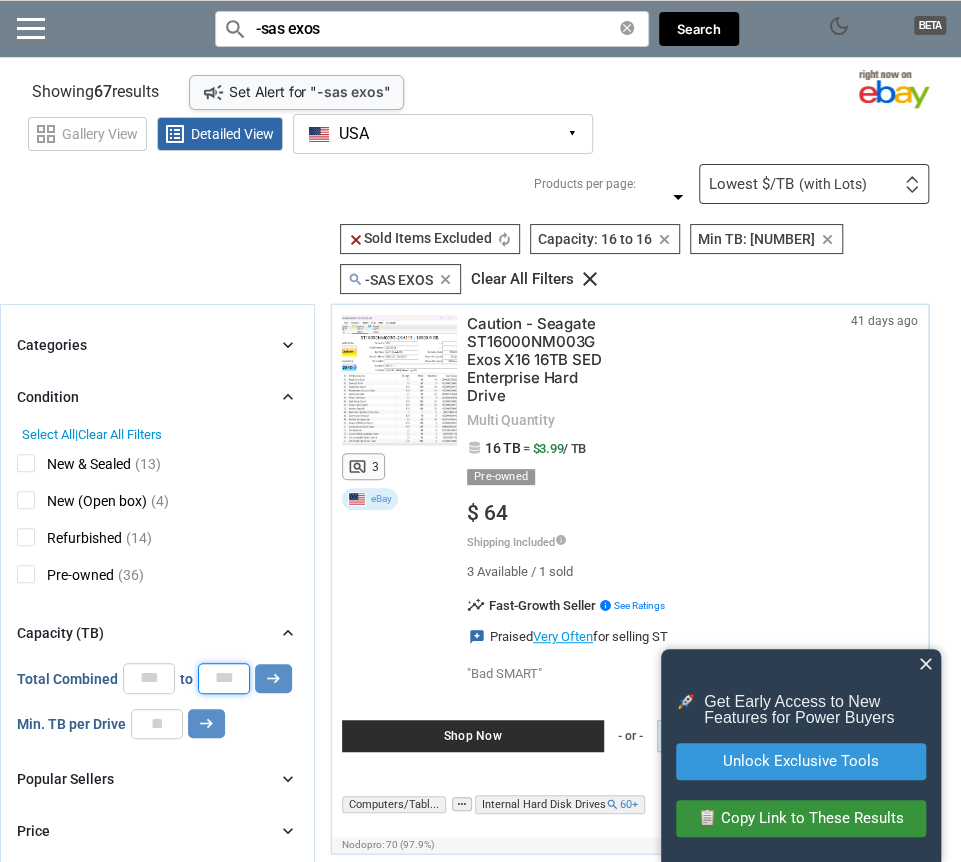drag, startPoint x: 230, startPoint y: 676, endPoint x: 206, endPoint y: 673, distance: 24.186773 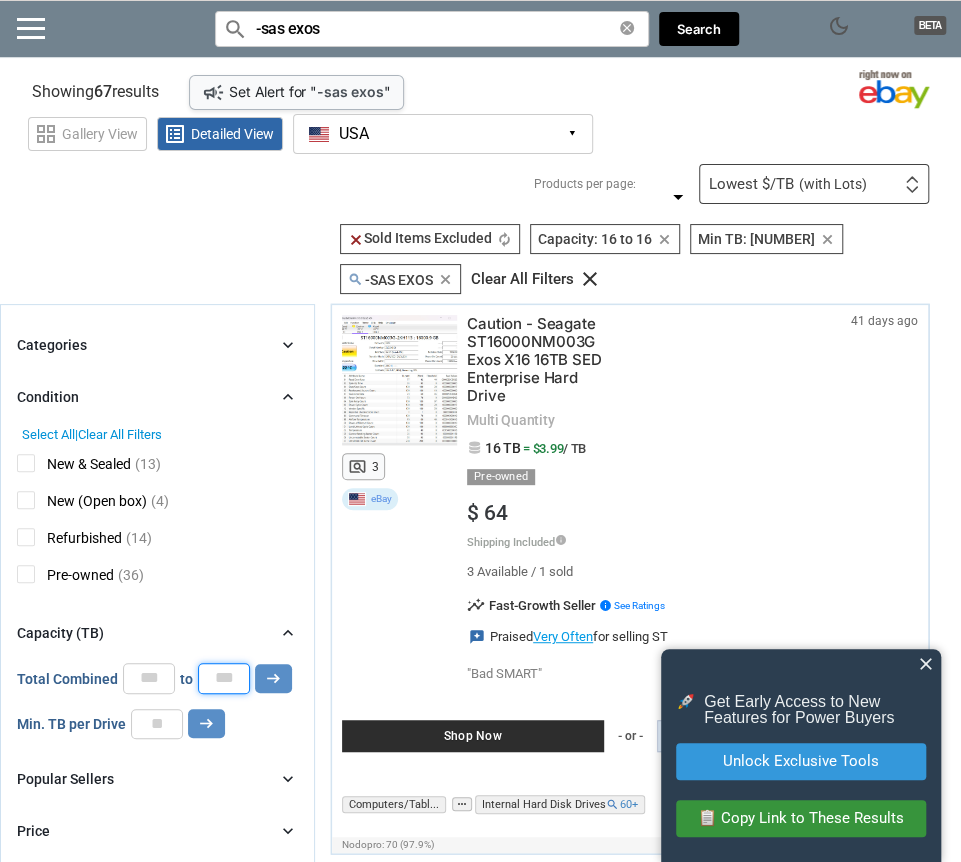 type on "**" 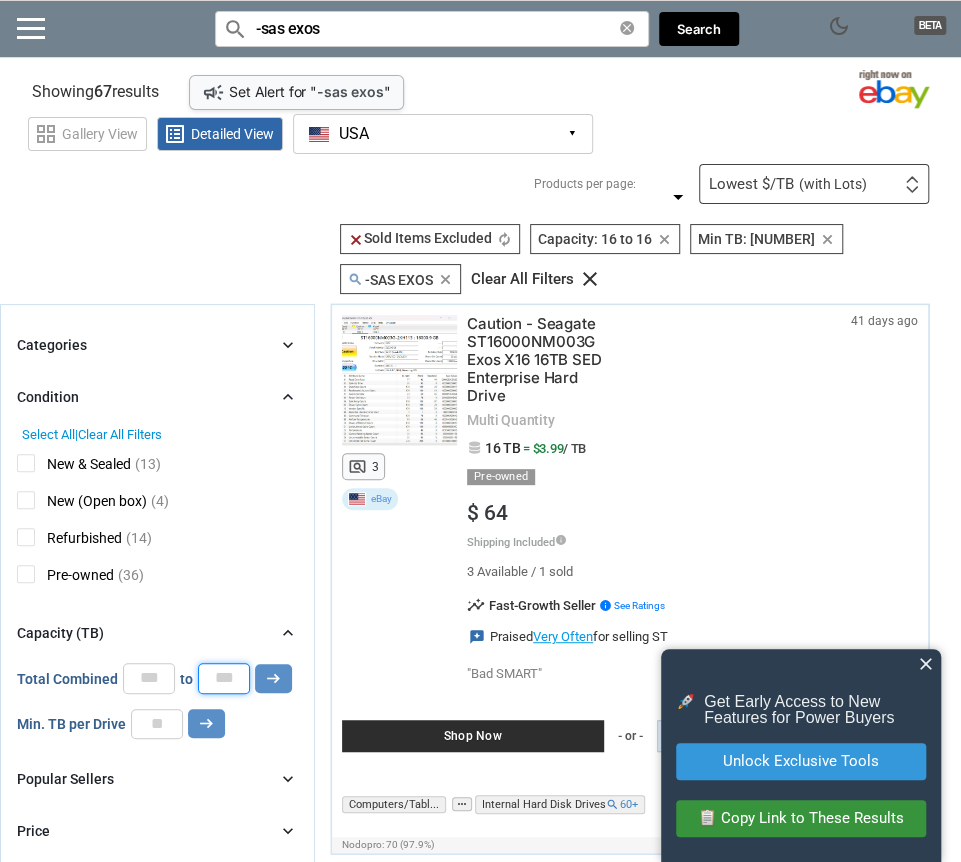 click on "arrow_right_alt" at bounding box center [273, 678] 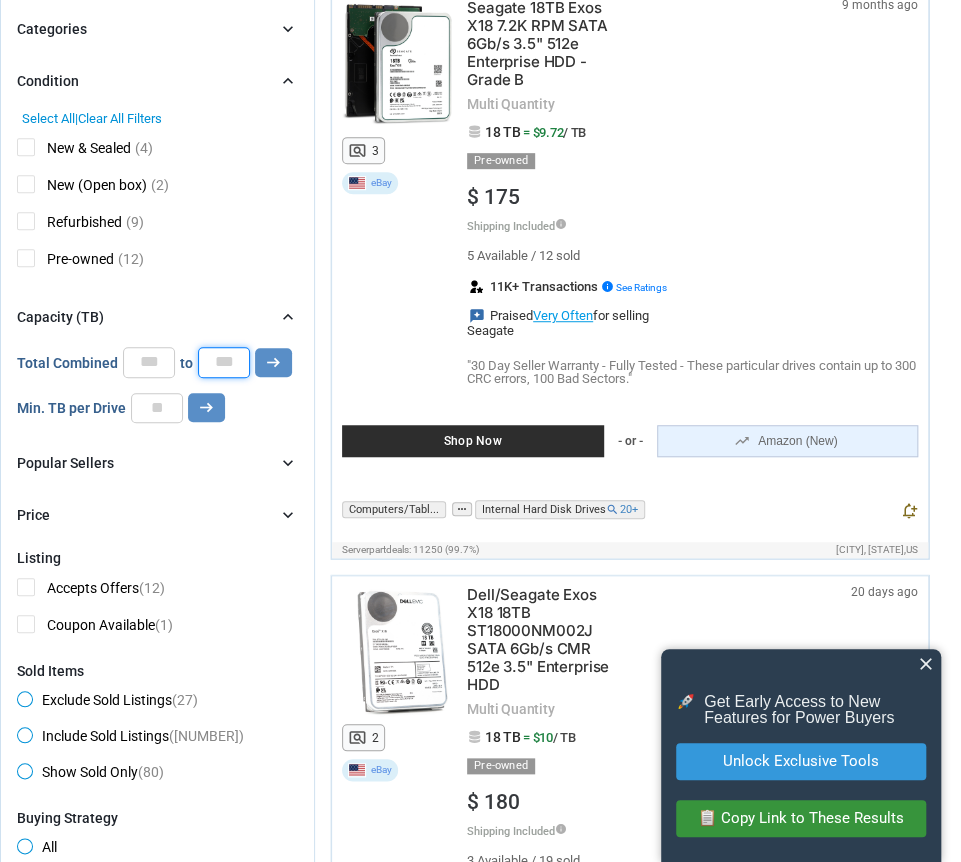 scroll, scrollTop: 100, scrollLeft: 0, axis: vertical 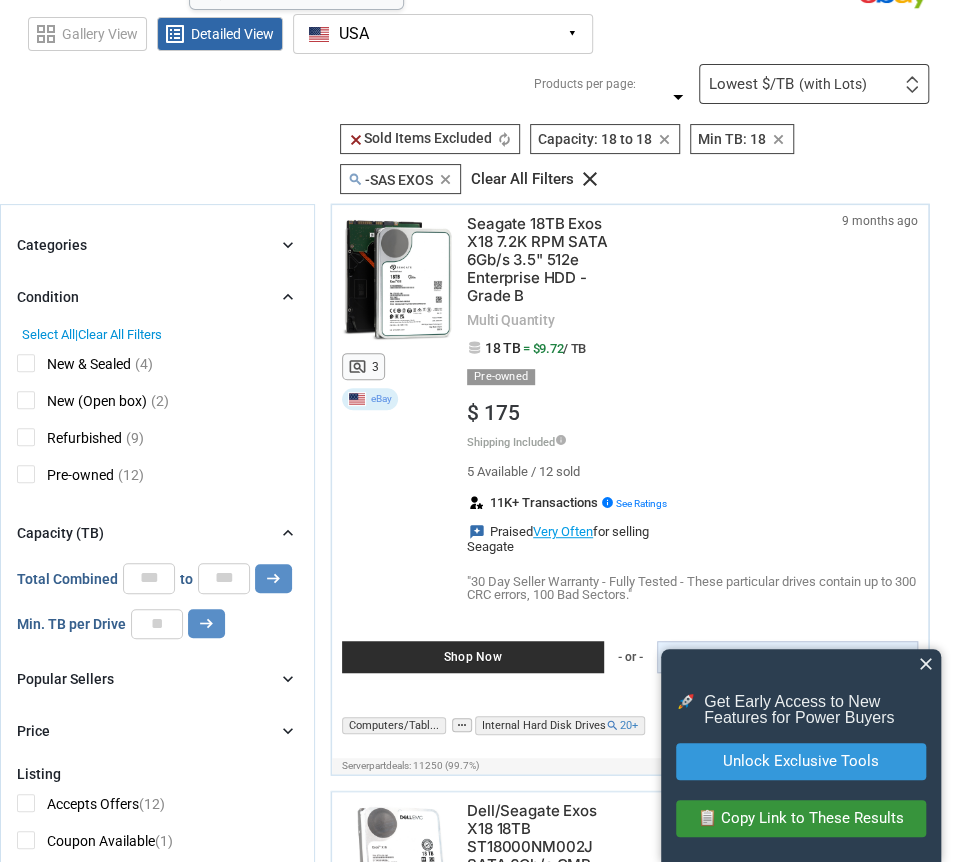 click on "Seagate 18TB Exos X18 7.2K RPM SATA 6Gb/s 3.5" 512e Enterprise HDD - Grade B" at bounding box center (542, 260) 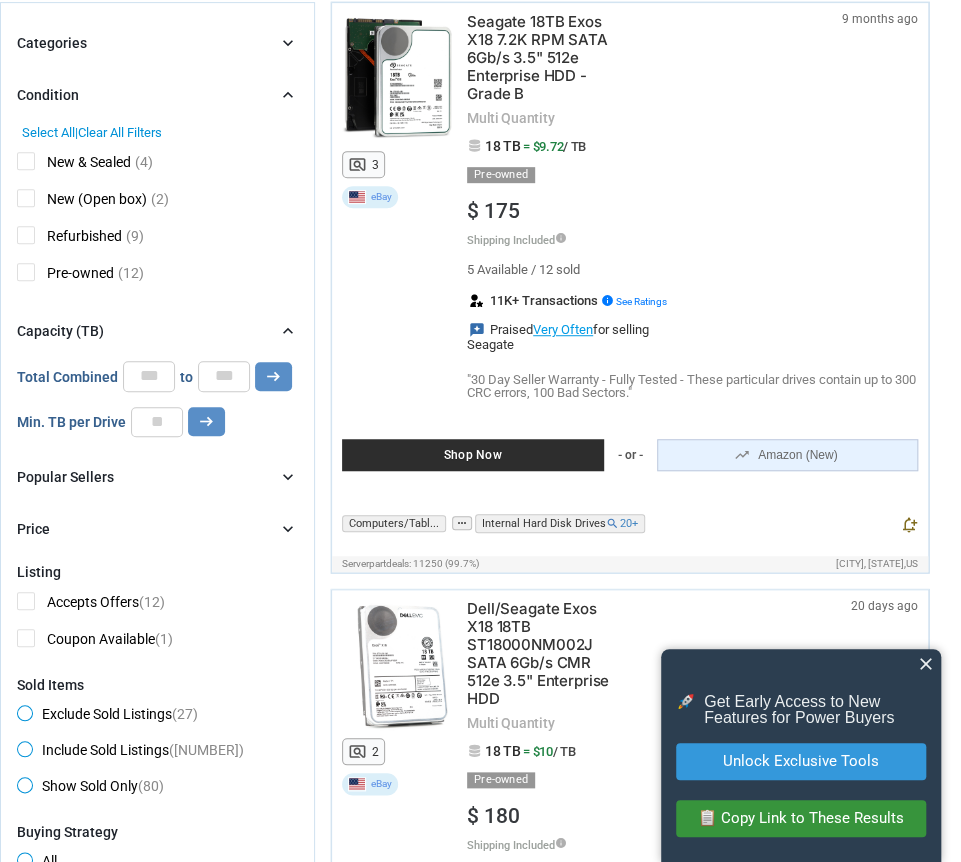 scroll, scrollTop: 500, scrollLeft: 0, axis: vertical 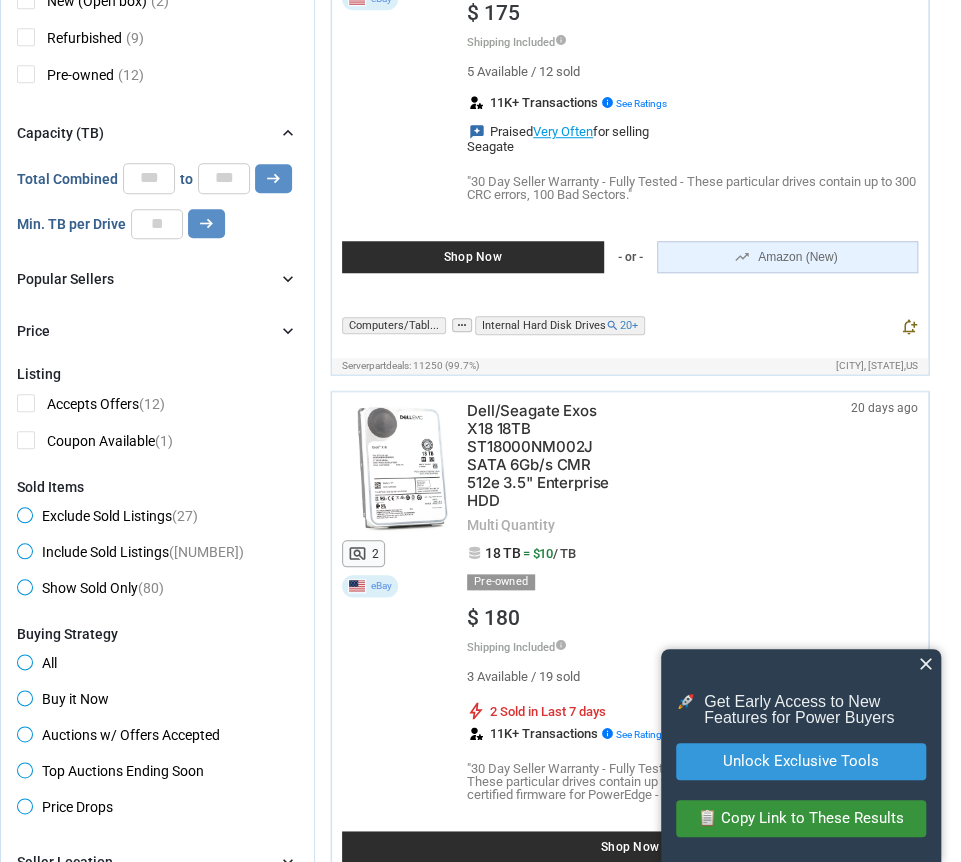click on "Dell/Seagate Exos X18 18TB ST18000NM002J SATA 6Gb/s CMR 512e 3.5" Enterprise HDD" at bounding box center (542, 456) 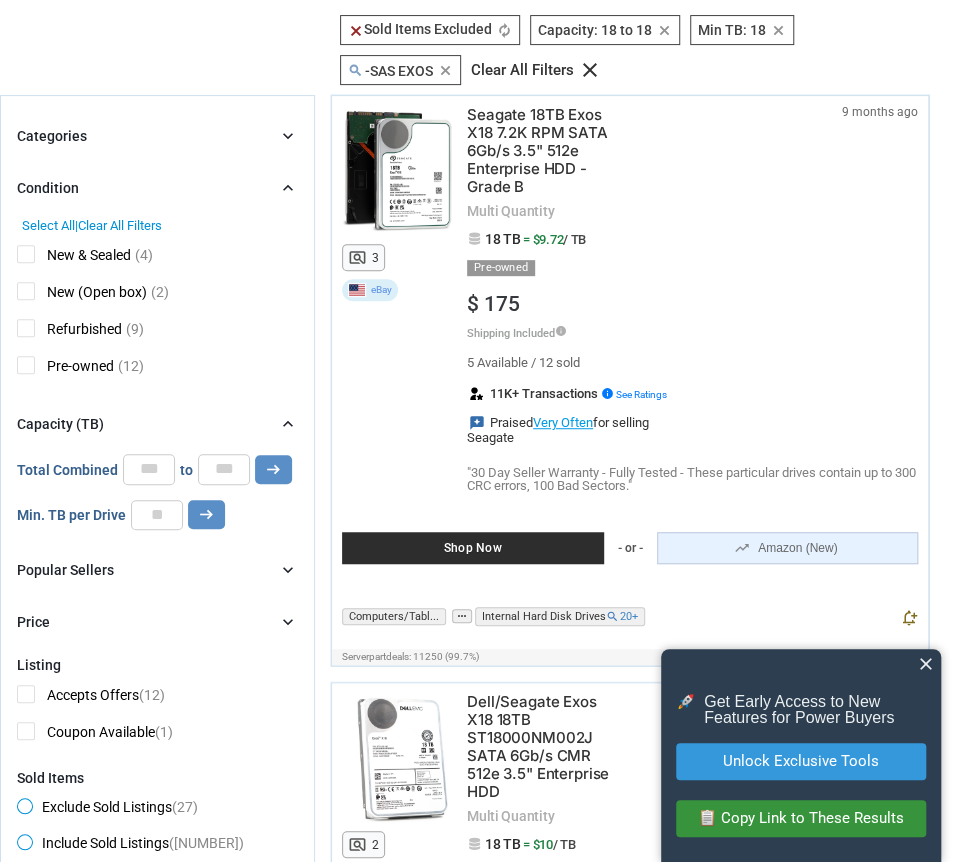 scroll, scrollTop: 300, scrollLeft: 0, axis: vertical 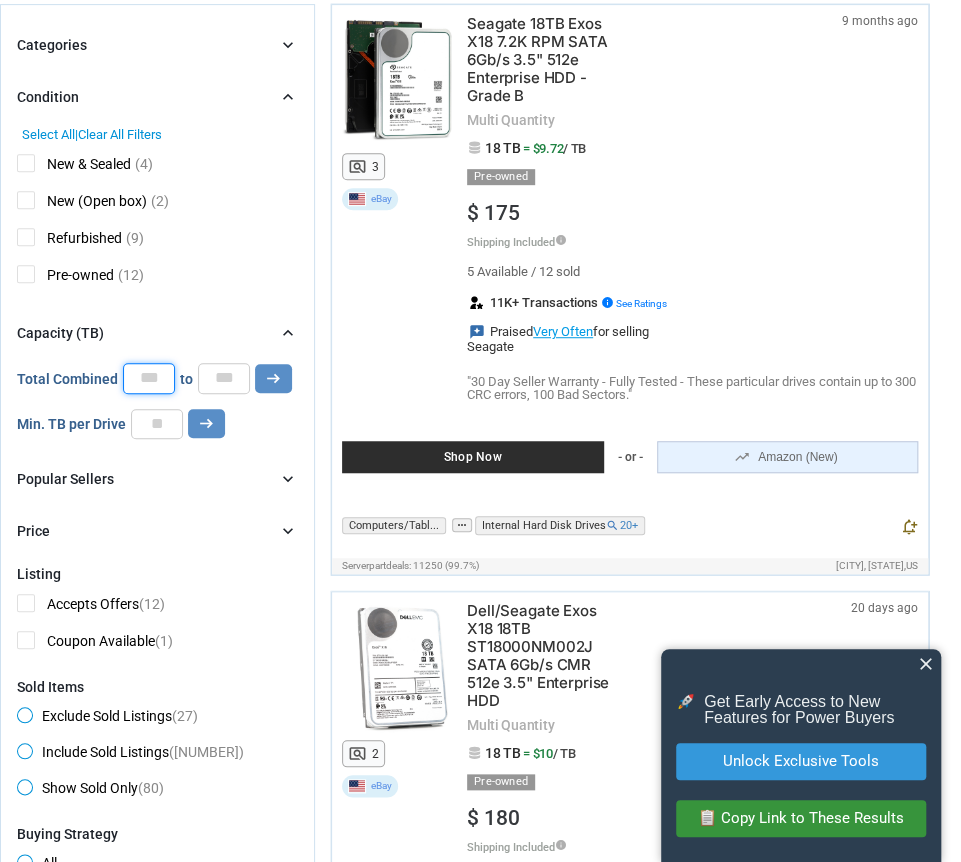 drag, startPoint x: 156, startPoint y: 373, endPoint x: 132, endPoint y: 374, distance: 24.020824 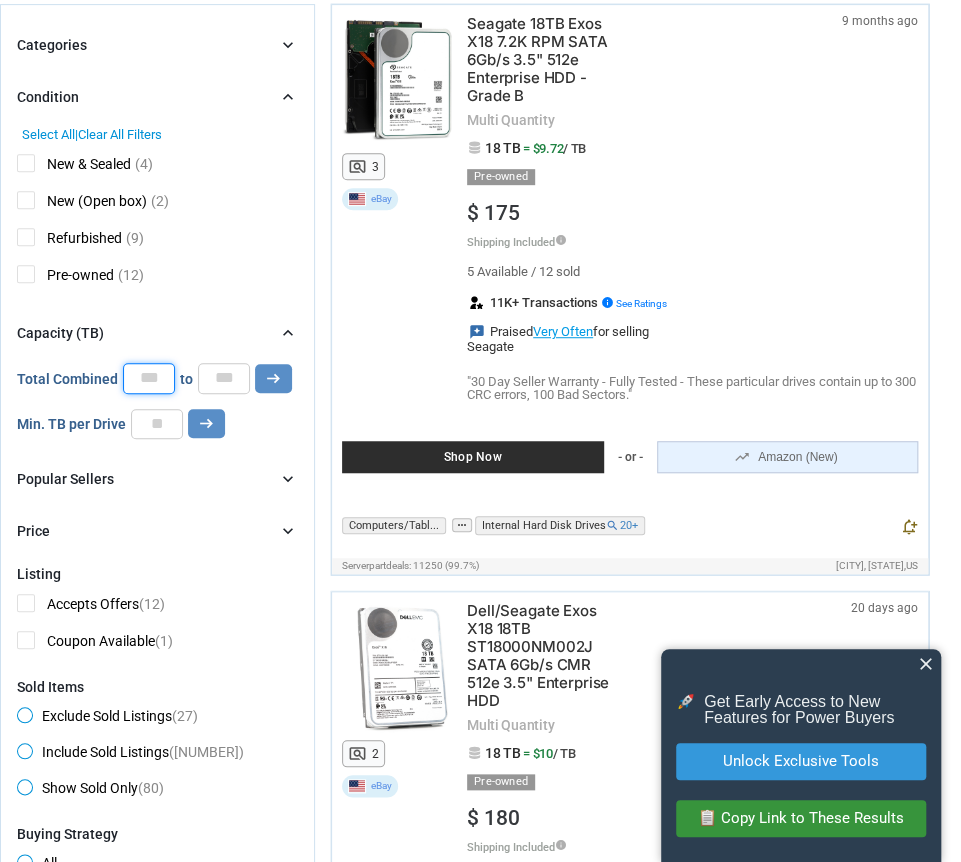 type on "**" 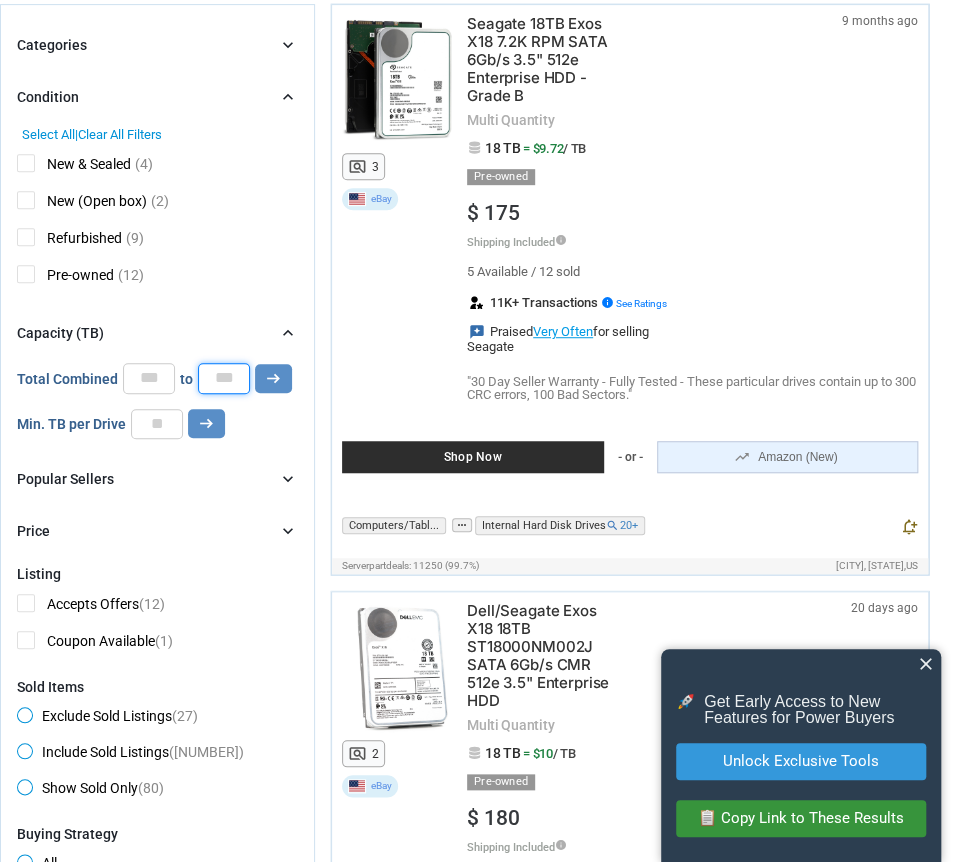 drag, startPoint x: 234, startPoint y: 377, endPoint x: 200, endPoint y: 373, distance: 34.234486 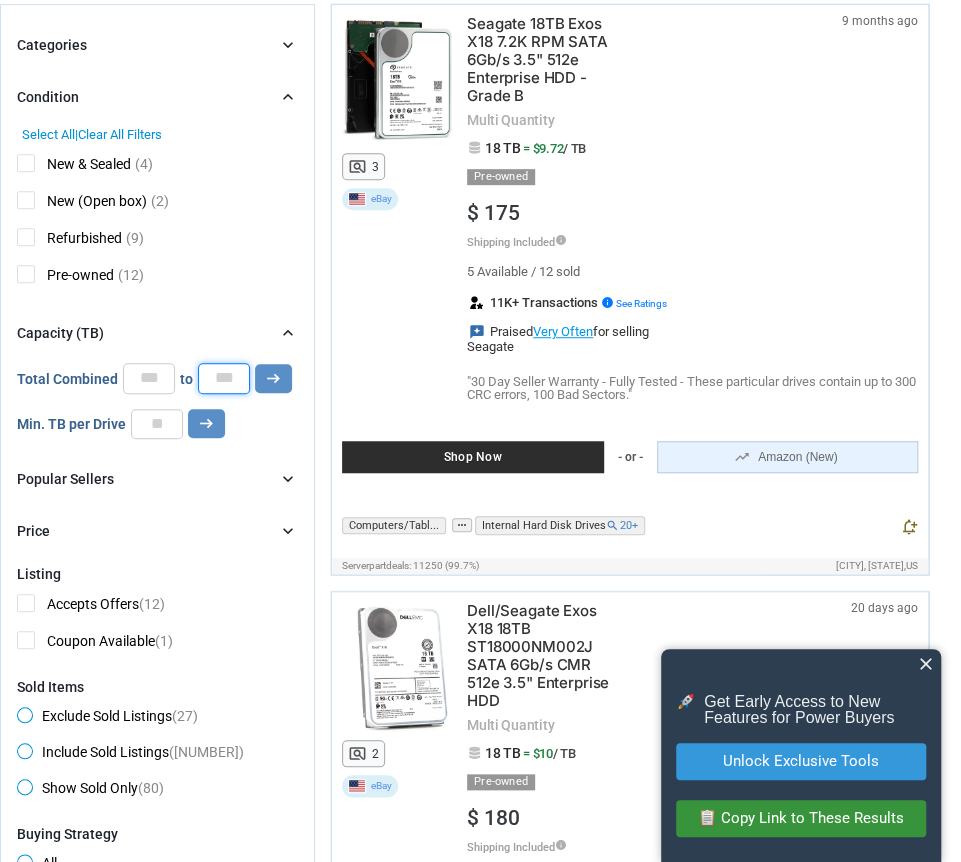 type on "**" 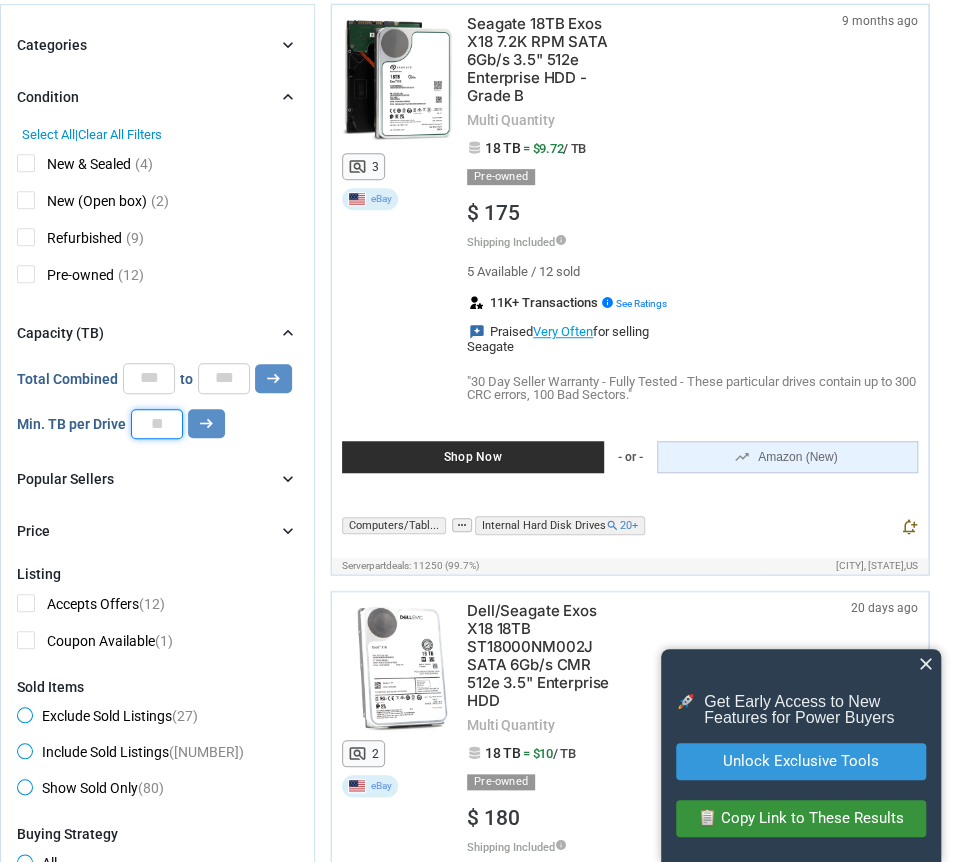 drag, startPoint x: 167, startPoint y: 421, endPoint x: 140, endPoint y: 416, distance: 27.45906 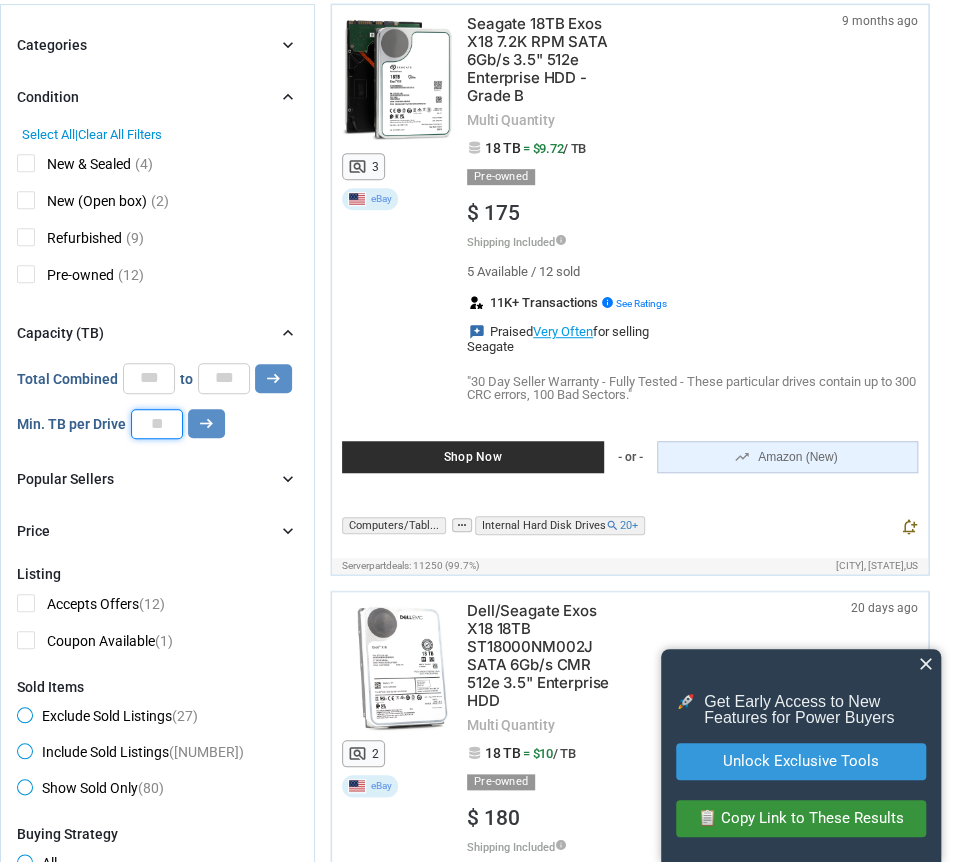 type on "**" 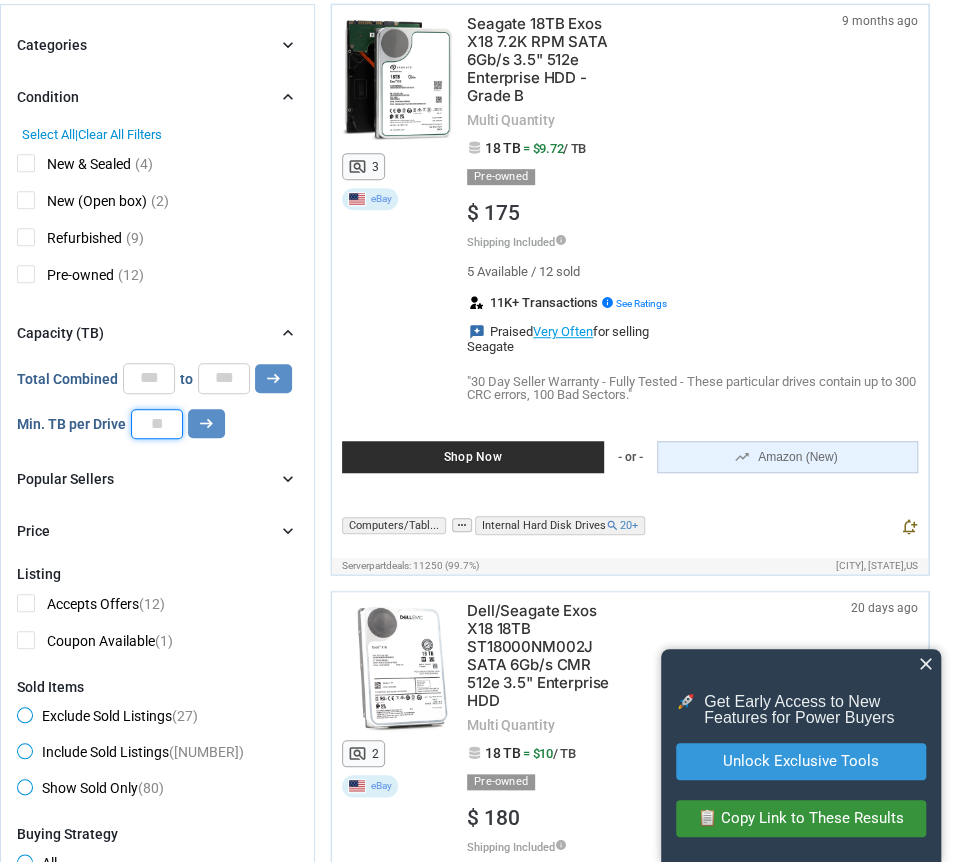 click on "arrow_right_alt" at bounding box center (273, 378) 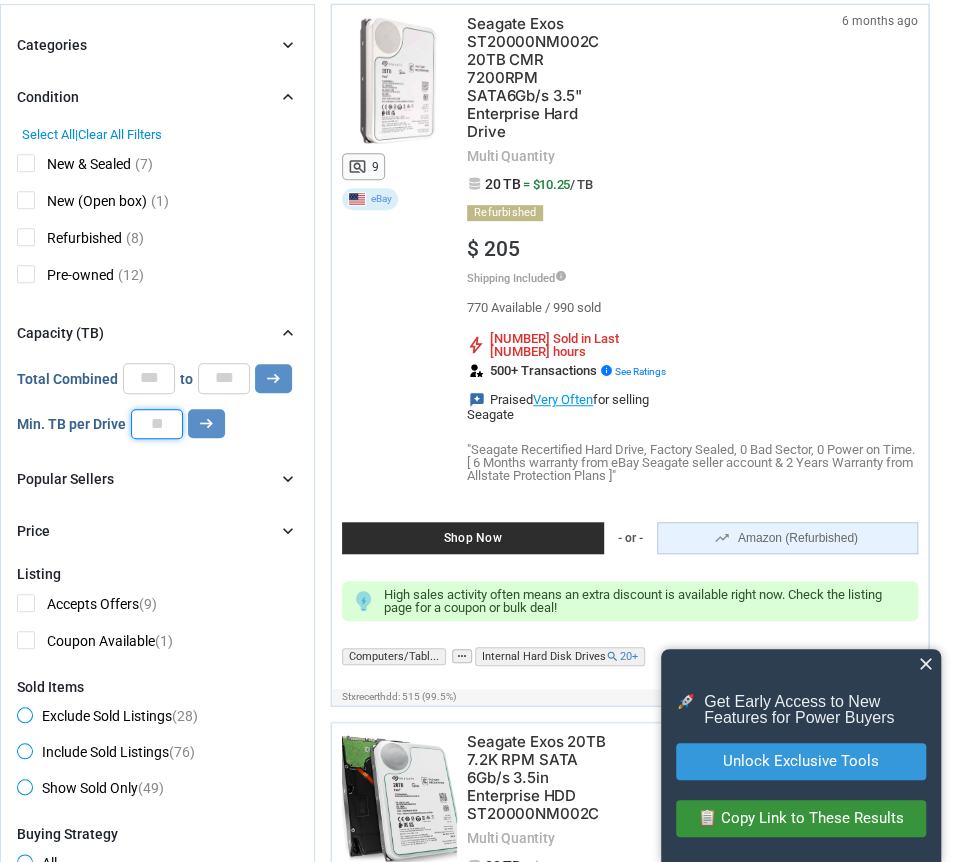 scroll, scrollTop: 0, scrollLeft: 0, axis: both 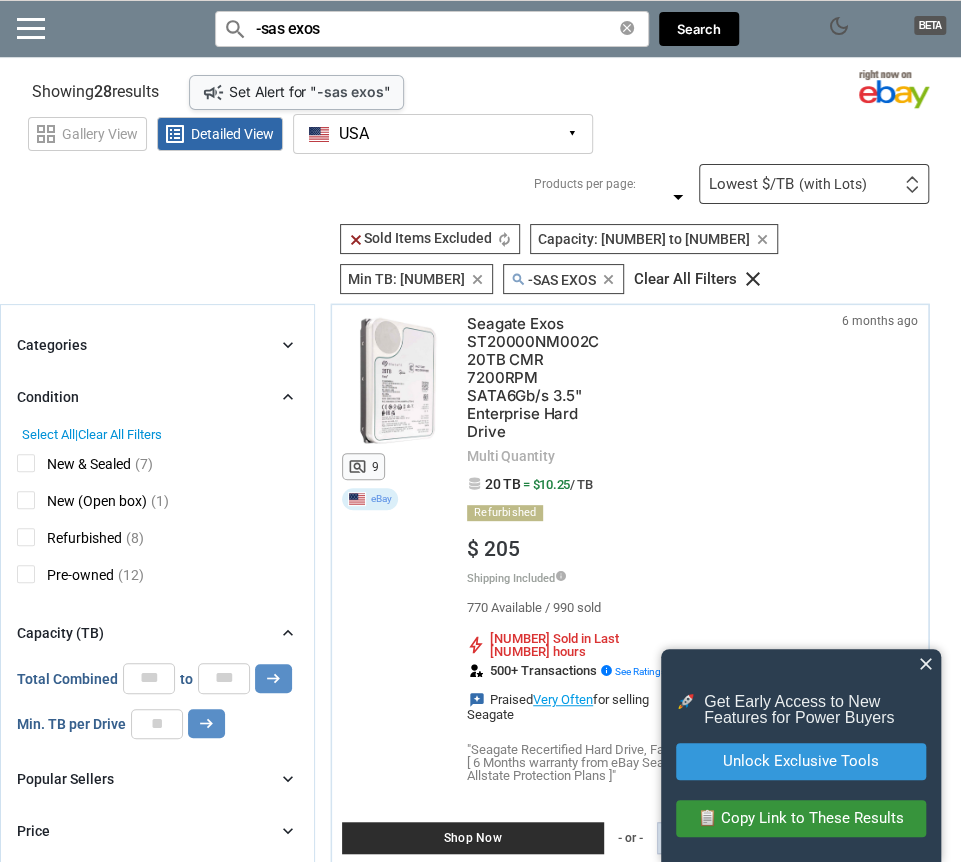 click on "Seagate Exos ST20000NM002C 20TB CMR 7200RPM SATA6Gb/s 3.5" Enterprise Hard Drive" at bounding box center (542, 378) 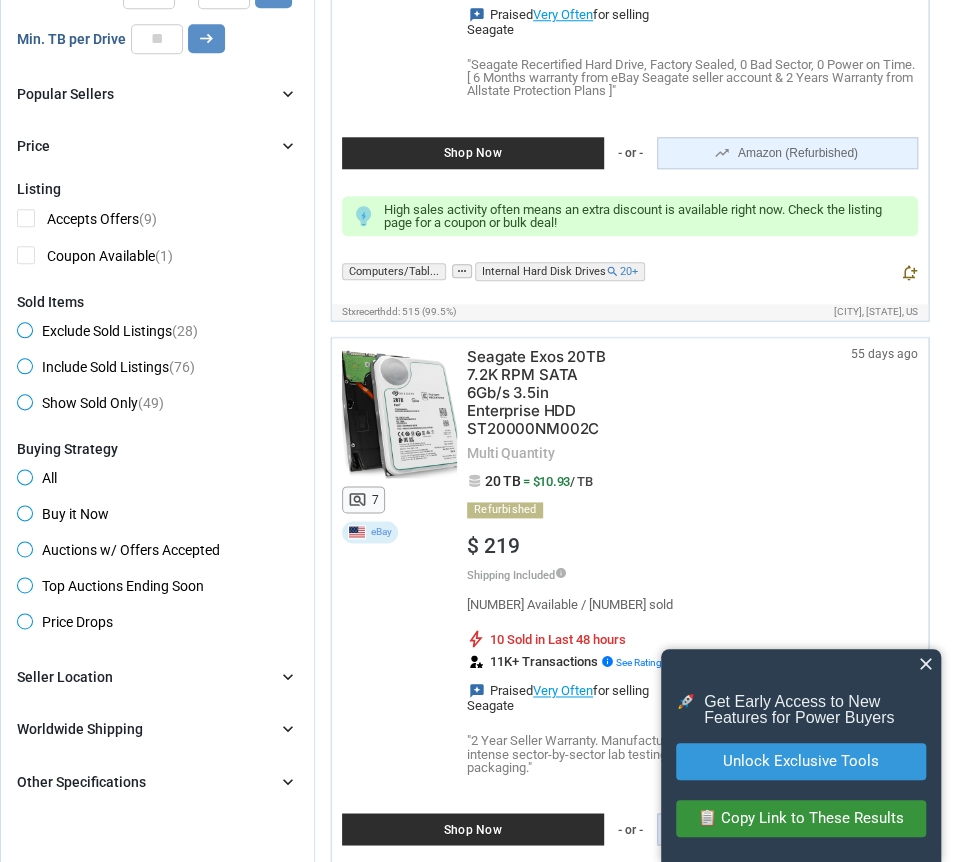 scroll, scrollTop: 800, scrollLeft: 0, axis: vertical 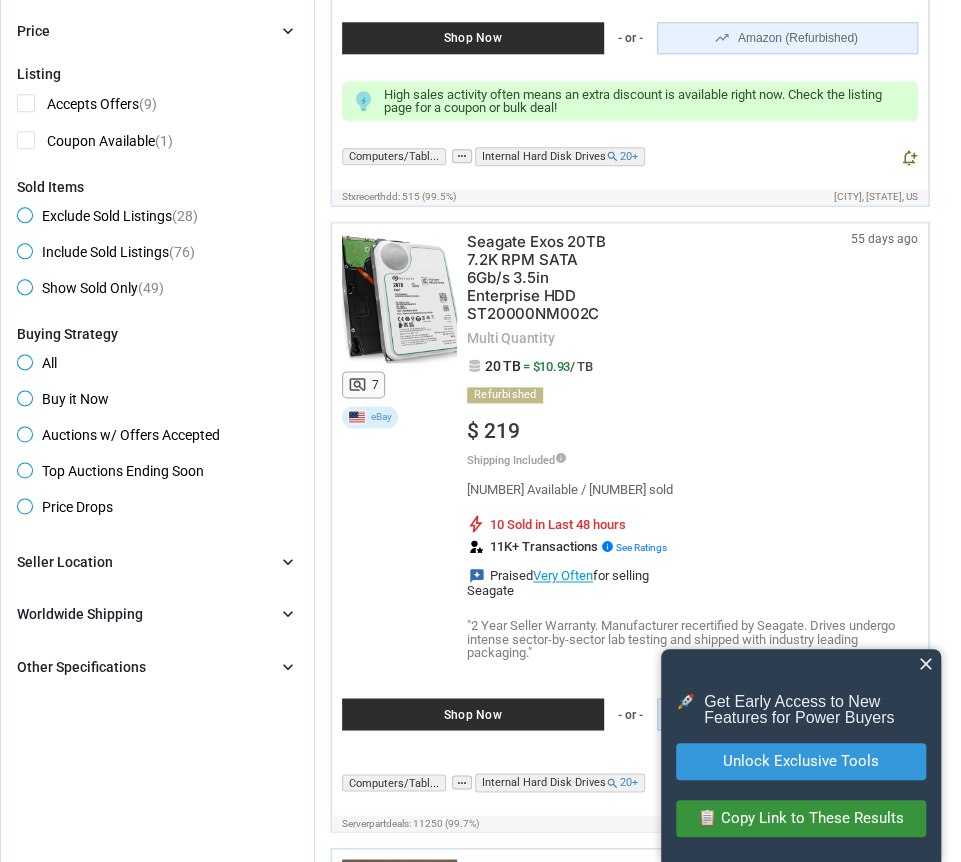 click on "Seagate Exos 20TB 7.2K RPM SATA 6Gb/s 3.5in Enterprise HDD ST20000NM002C" at bounding box center (542, 278) 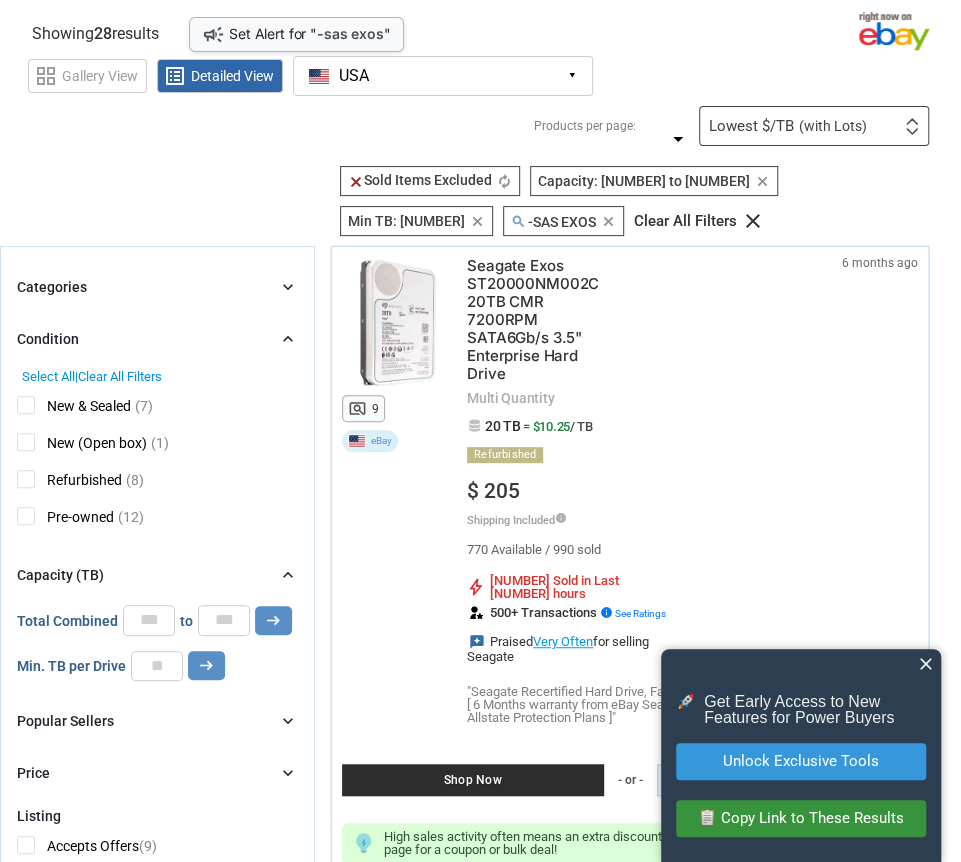 scroll, scrollTop: 400, scrollLeft: 0, axis: vertical 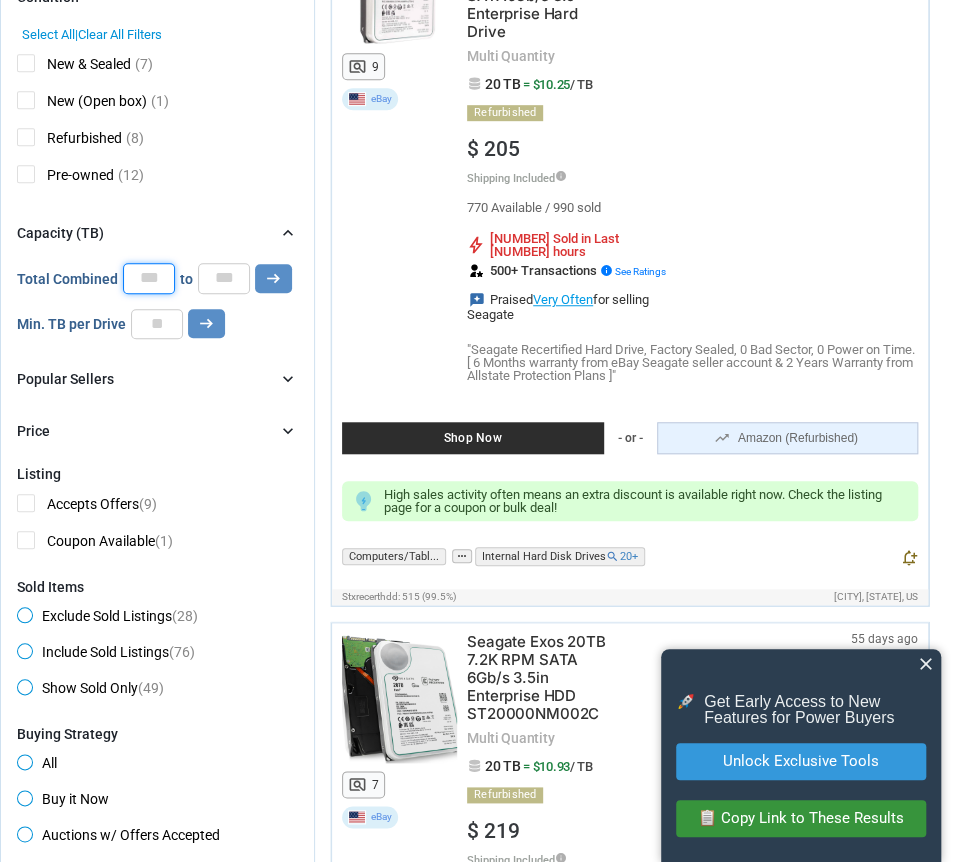 drag, startPoint x: 156, startPoint y: 278, endPoint x: 135, endPoint y: 276, distance: 21.095022 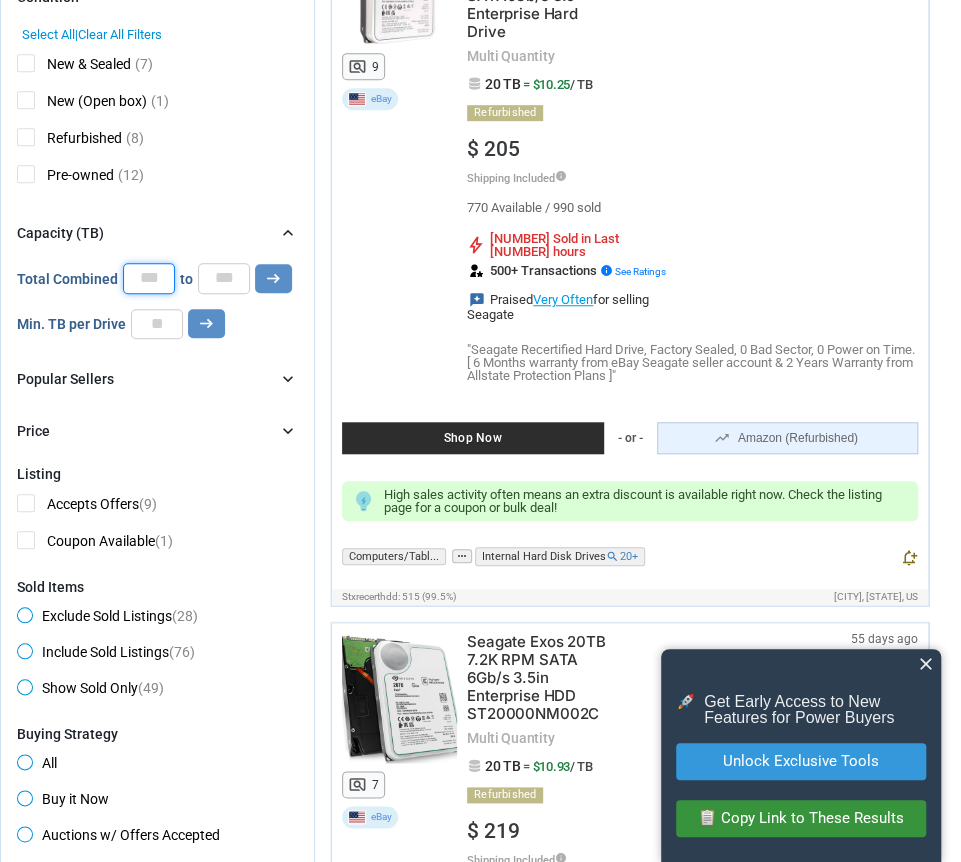 type on "**" 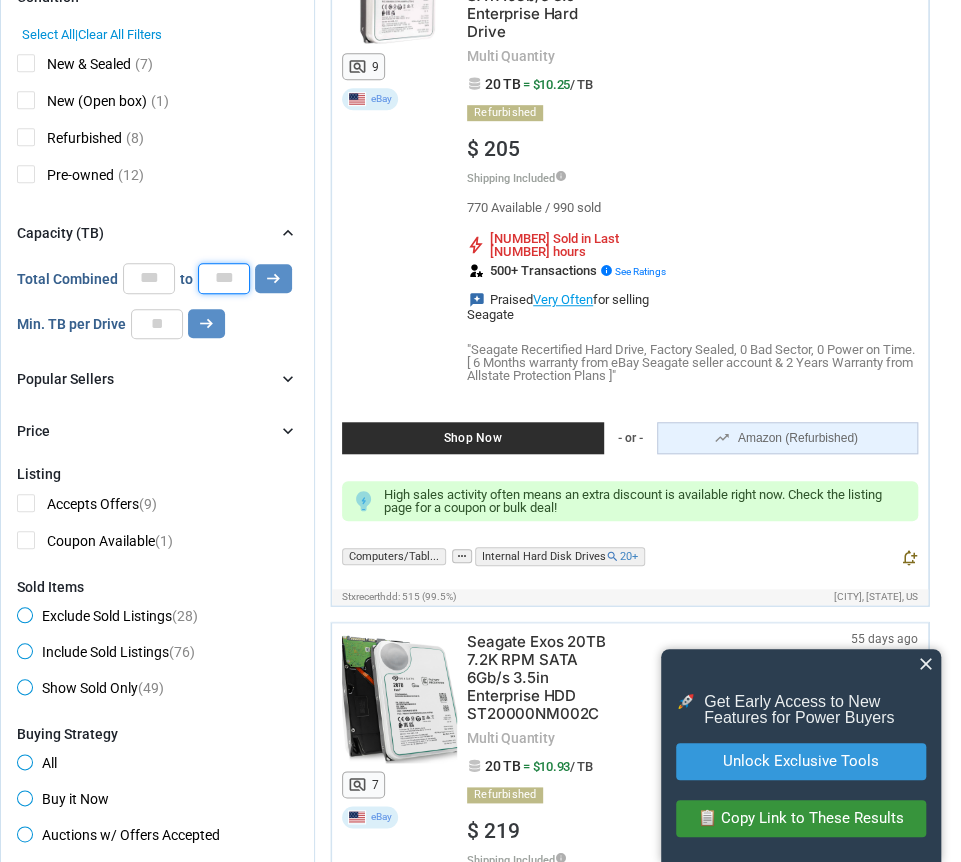 drag, startPoint x: 229, startPoint y: 276, endPoint x: 208, endPoint y: 276, distance: 21 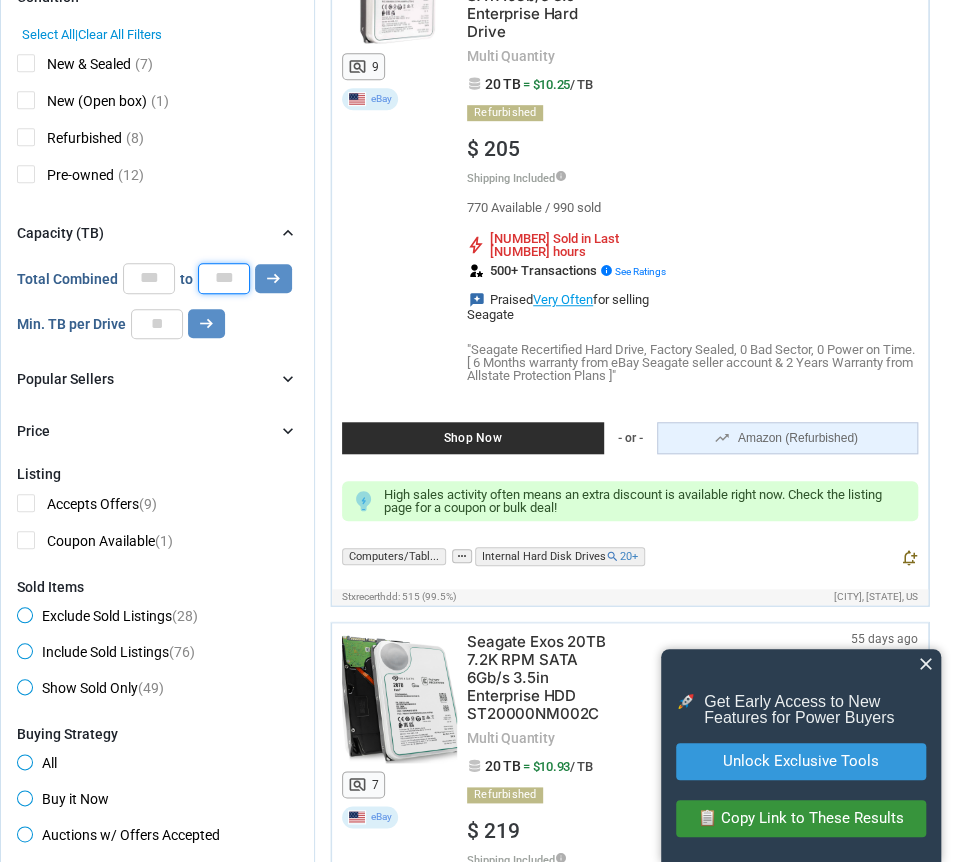 click on "**" at bounding box center [224, 278] 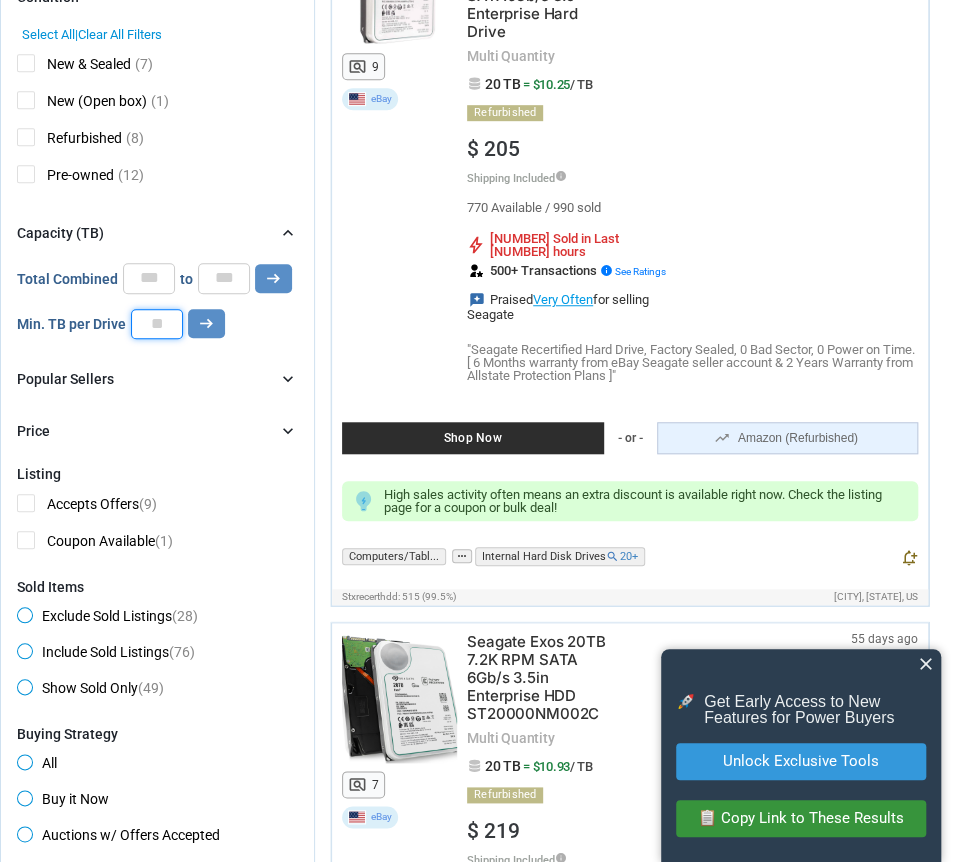 drag, startPoint x: 155, startPoint y: 317, endPoint x: 136, endPoint y: 315, distance: 19.104973 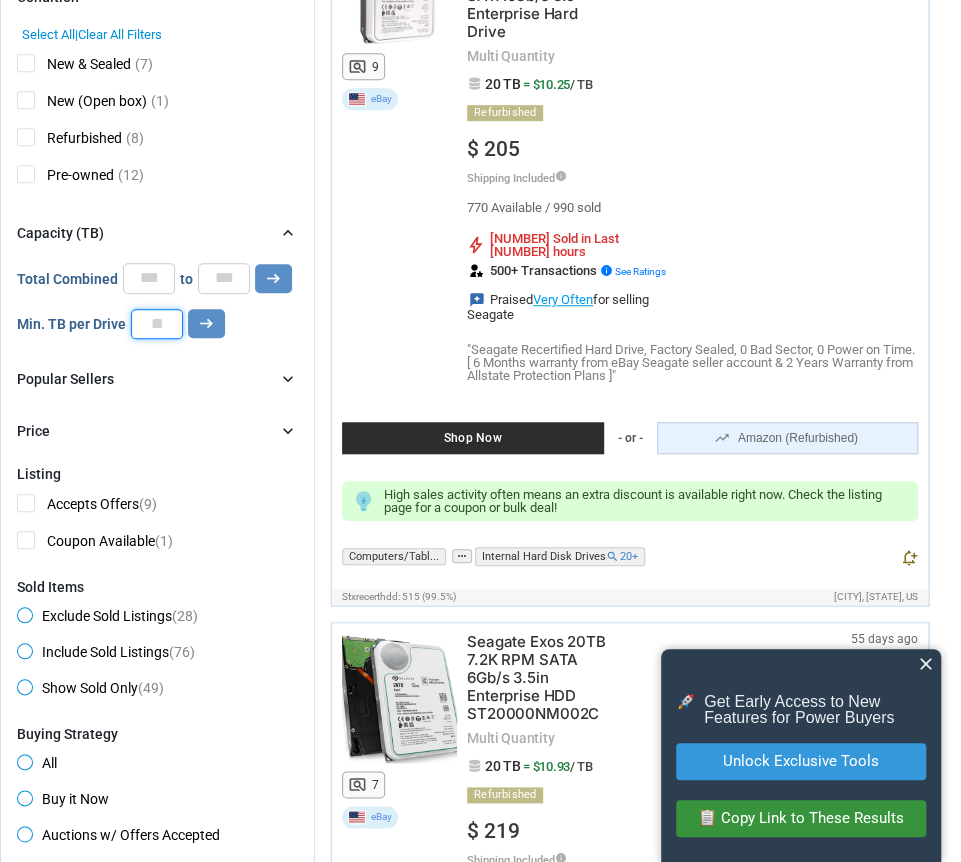 drag, startPoint x: 166, startPoint y: 319, endPoint x: 141, endPoint y: 316, distance: 25.179358 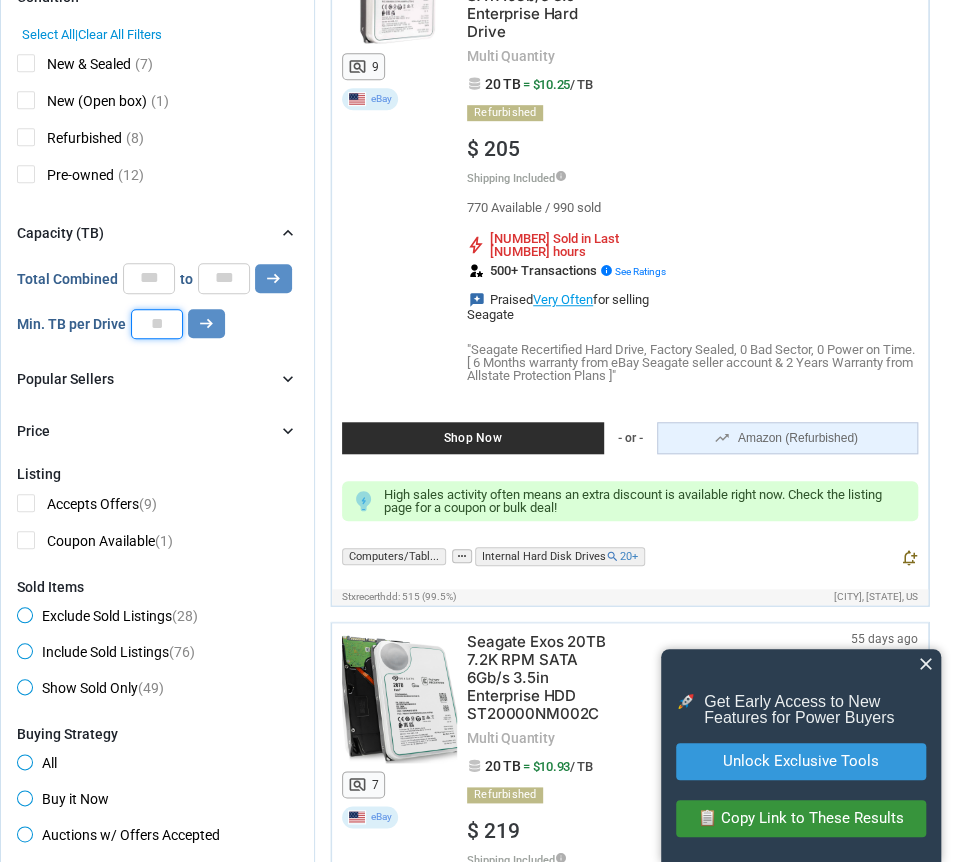 type on "**" 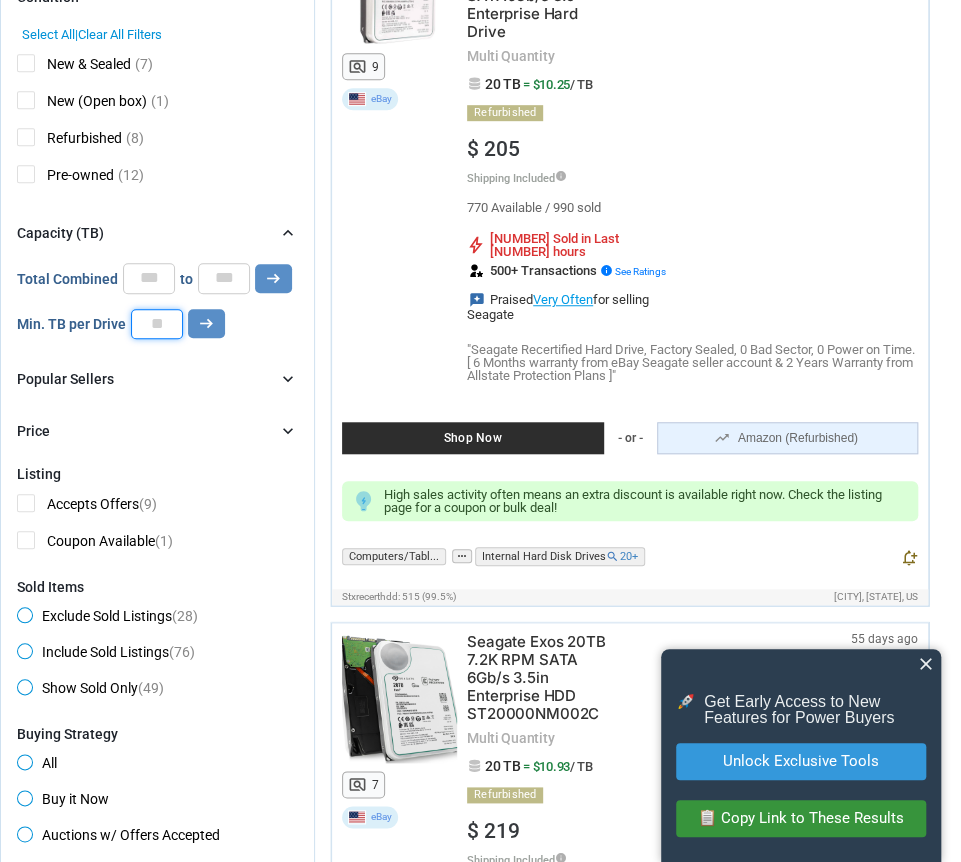 click on "arrow_right_alt" at bounding box center [273, 278] 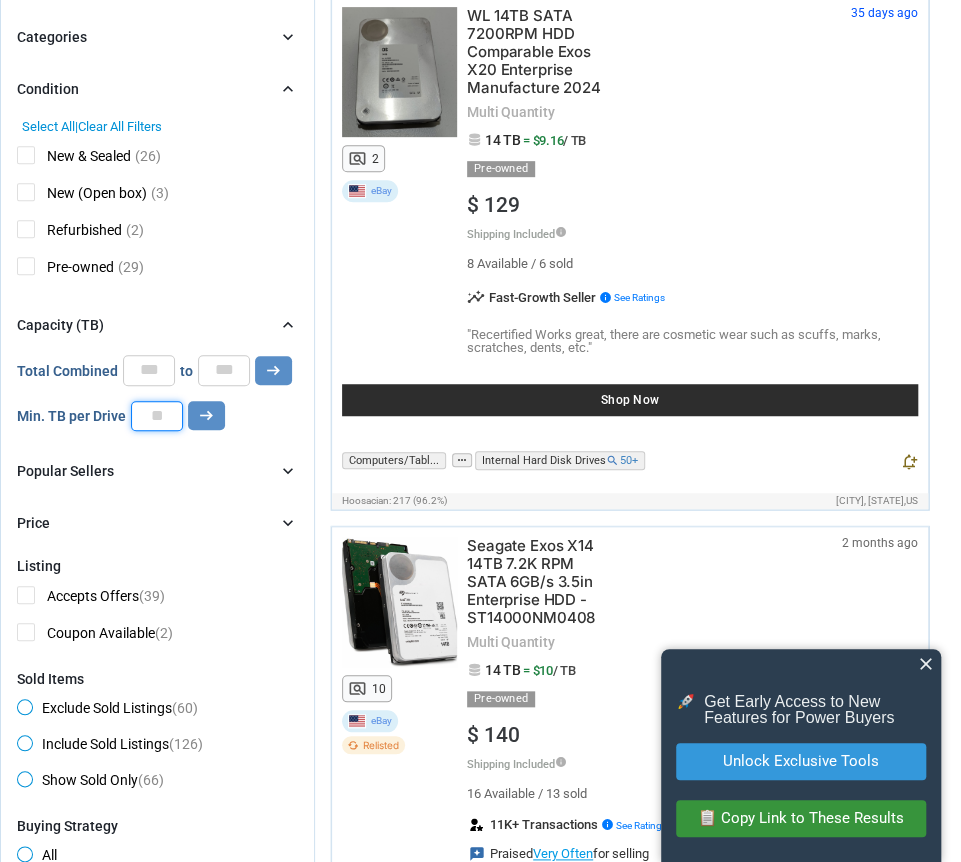 scroll, scrollTop: 700, scrollLeft: 0, axis: vertical 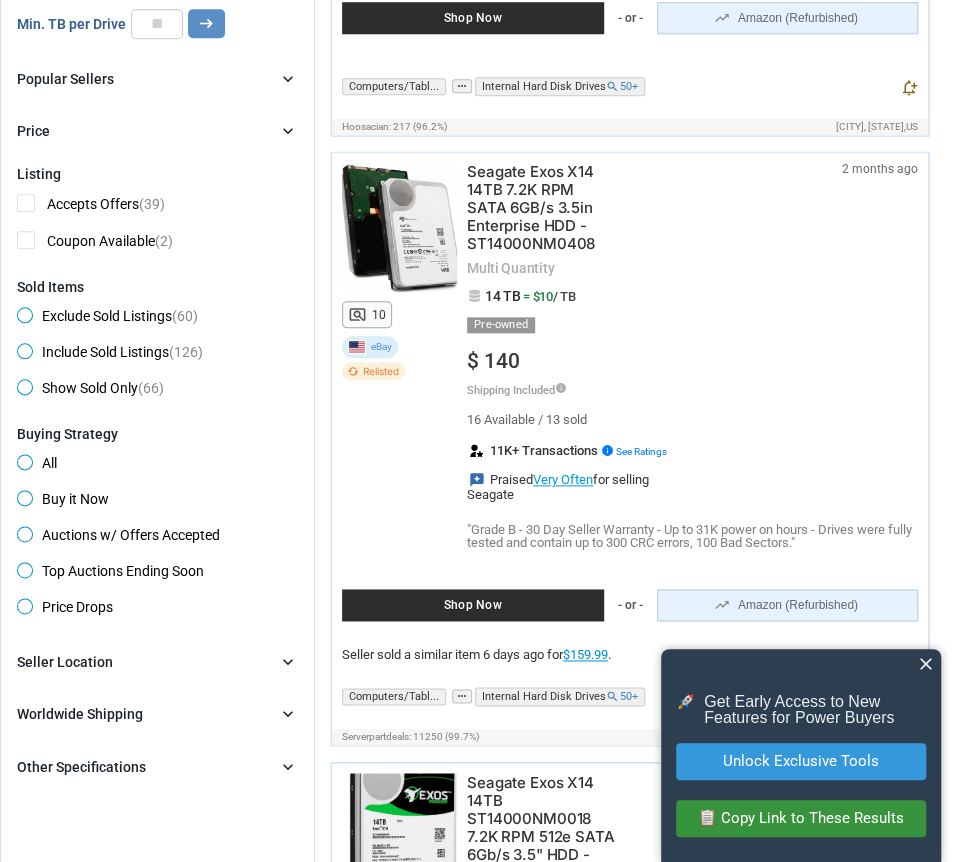 click on "Seagate Exos X14 14TB 7.2K RPM SATA 6GB/s 3.5in Enterprise HDD - ST14000NM0408" at bounding box center [542, 208] 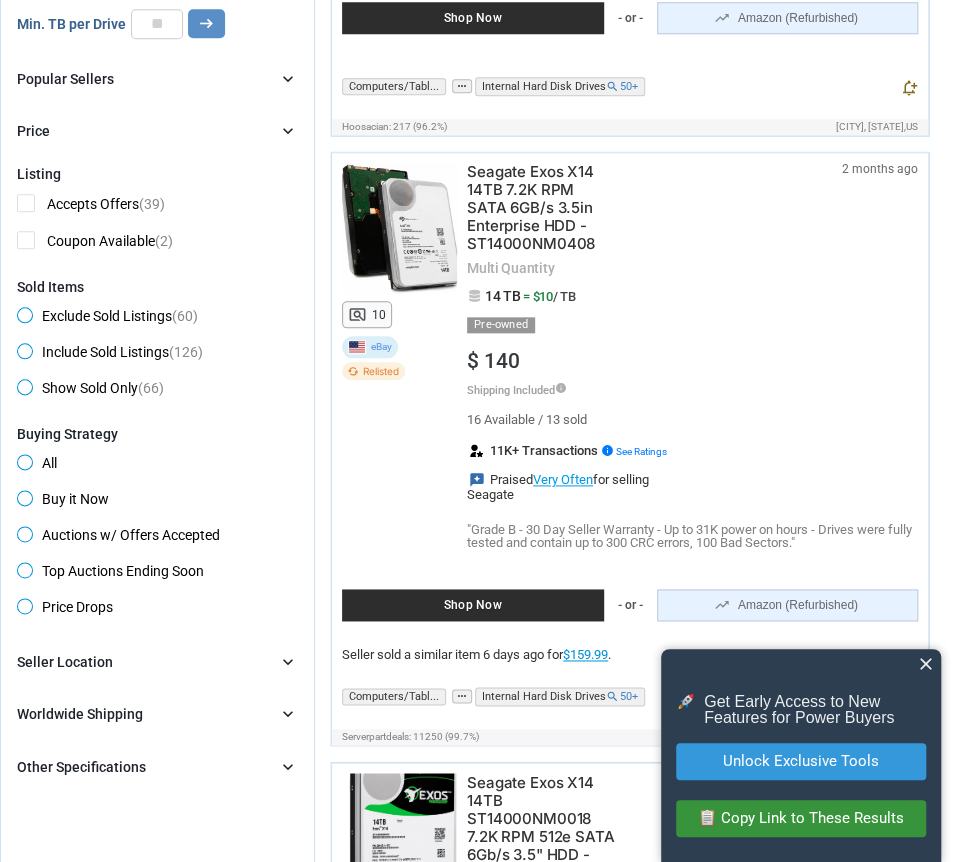 click on "$ 140
Shipping Included
info   Free Shipping! Shipping time not available" at bounding box center [692, 373] 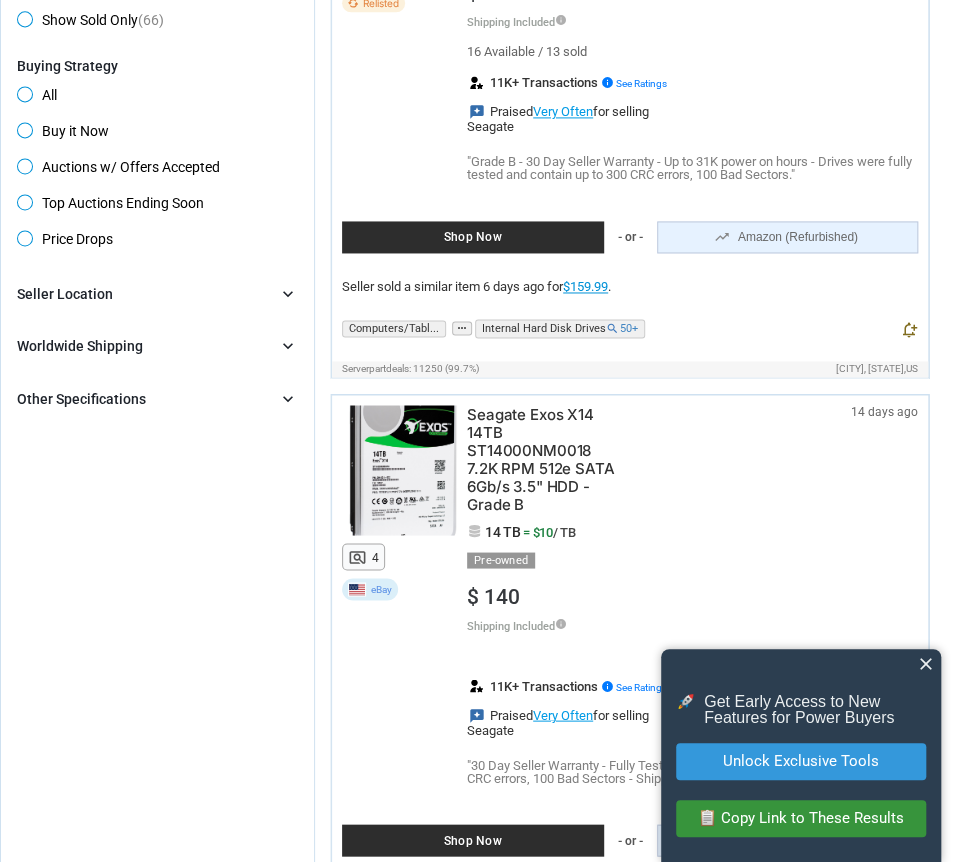 scroll, scrollTop: 1100, scrollLeft: 0, axis: vertical 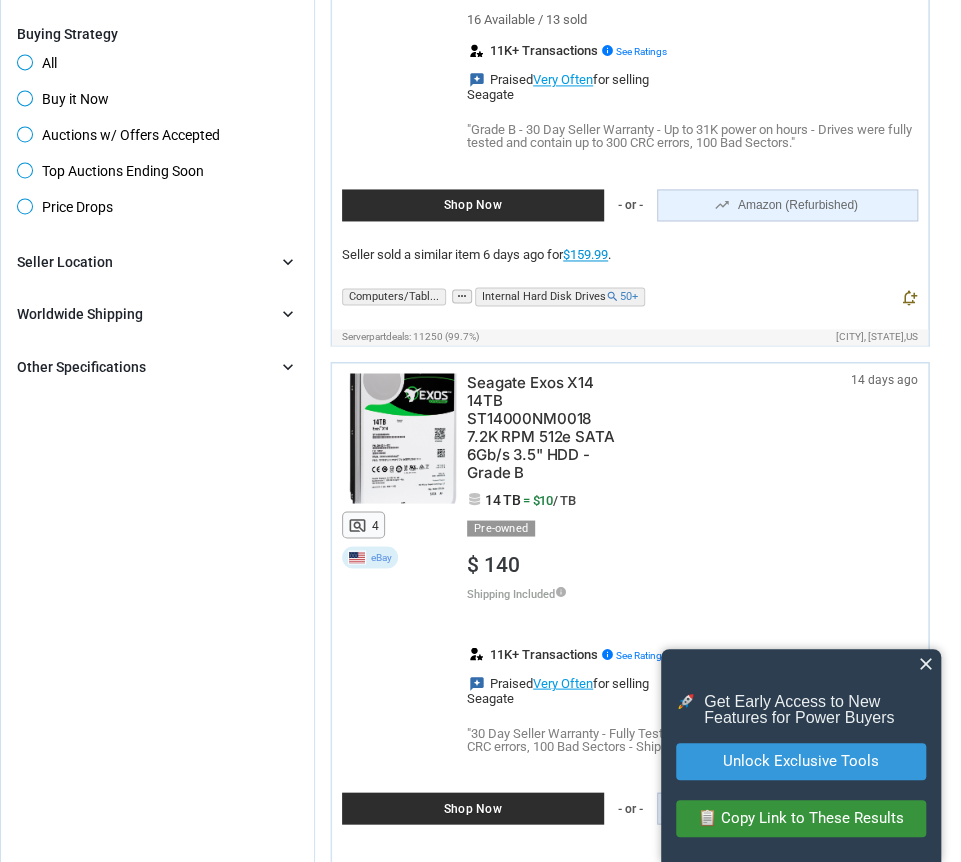 click on "Seagate Exos X14 14TB ST14000NM0018 7.2K RPM 512e SATA 6Gb/s 3.5" HDD - Grade B" at bounding box center [542, 427] 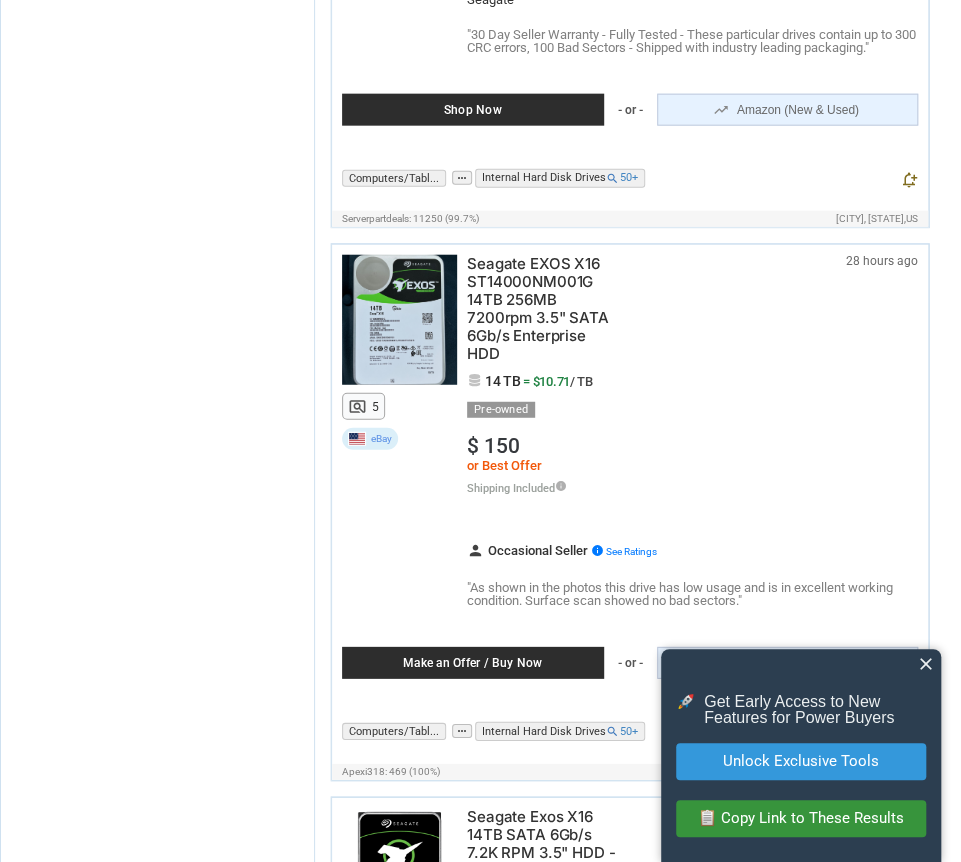 scroll, scrollTop: 1800, scrollLeft: 0, axis: vertical 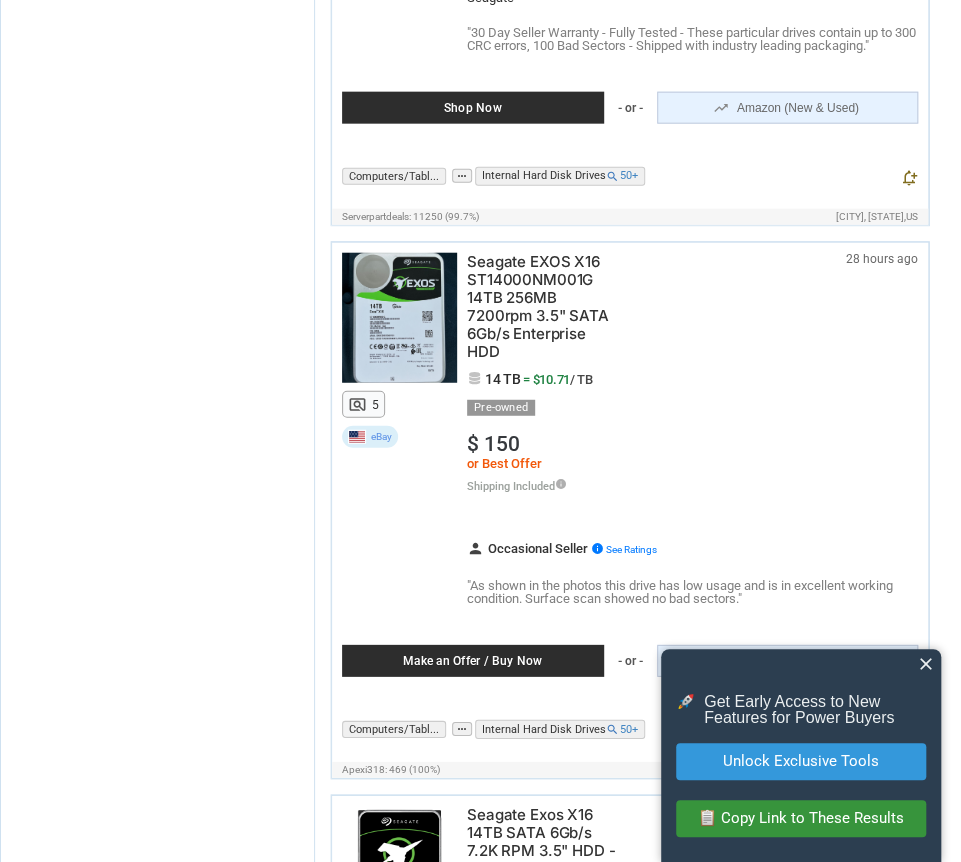 click on "Seagate EXOS X16 ST14000NM001G 14TB 256MB 7200rpm 3.5" SATA 6Gb/s Enterprise HDD" at bounding box center (542, 307) 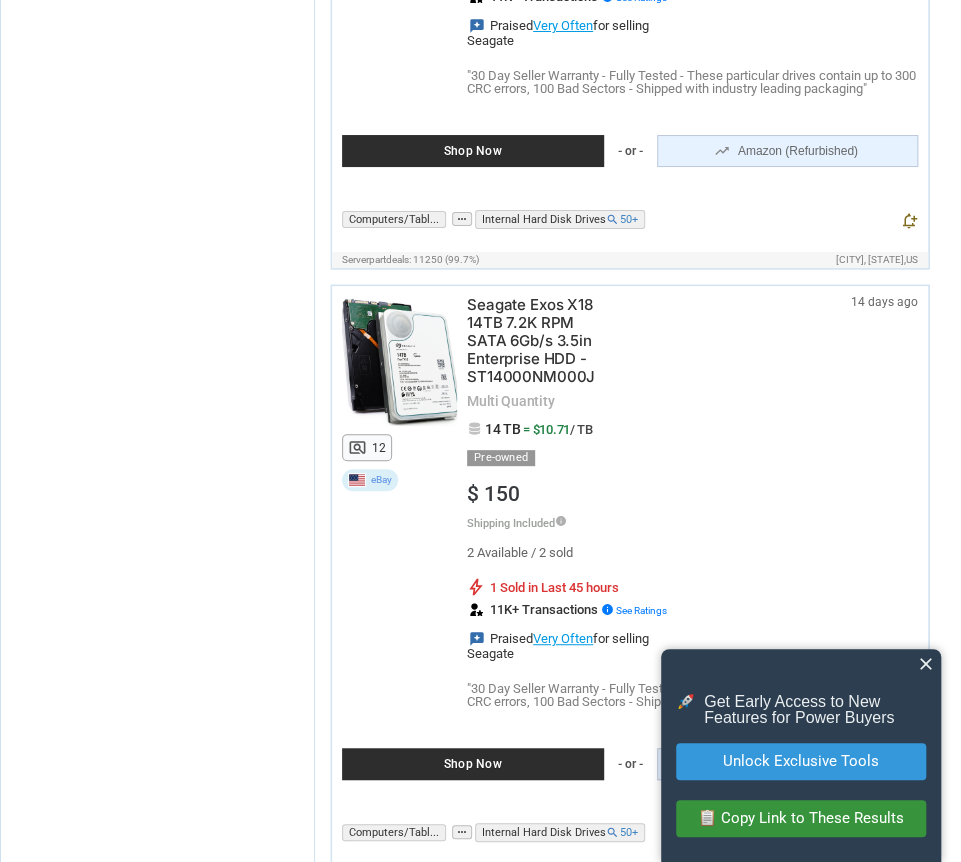 scroll, scrollTop: 2900, scrollLeft: 0, axis: vertical 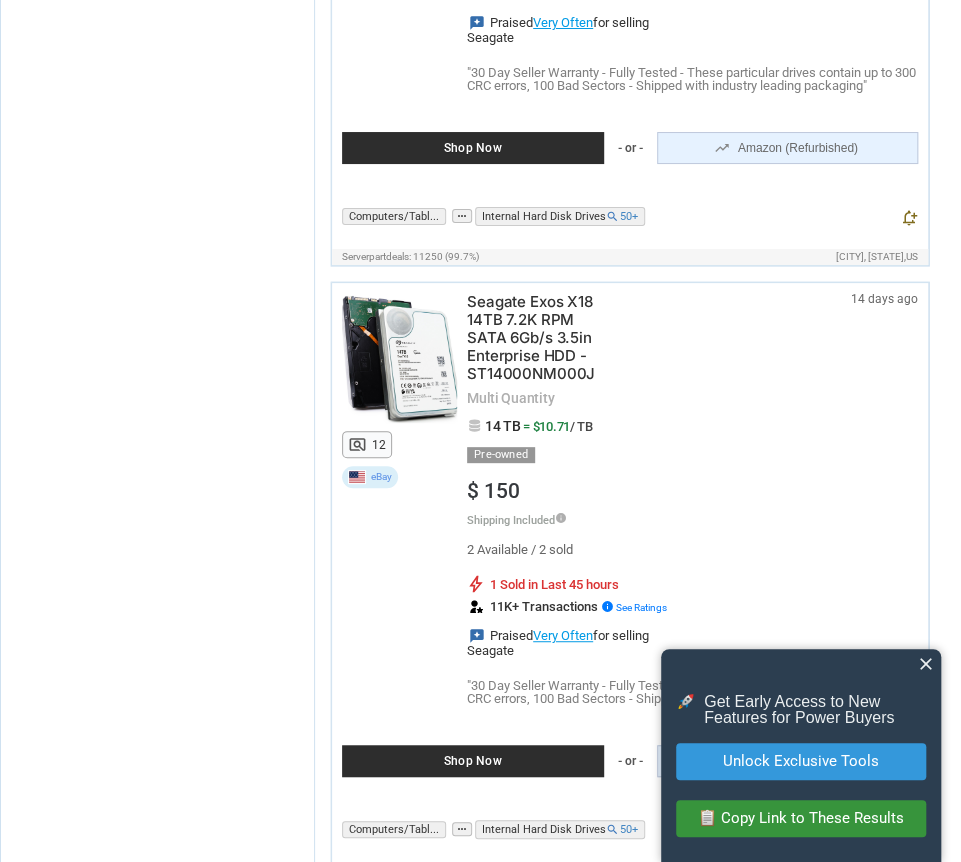 click on "Seagate Exos X18 14TB 7.2K RPM SATA 6Gb/s 3.5in Enterprise HDD - ST14000NM000J" at bounding box center (542, 338) 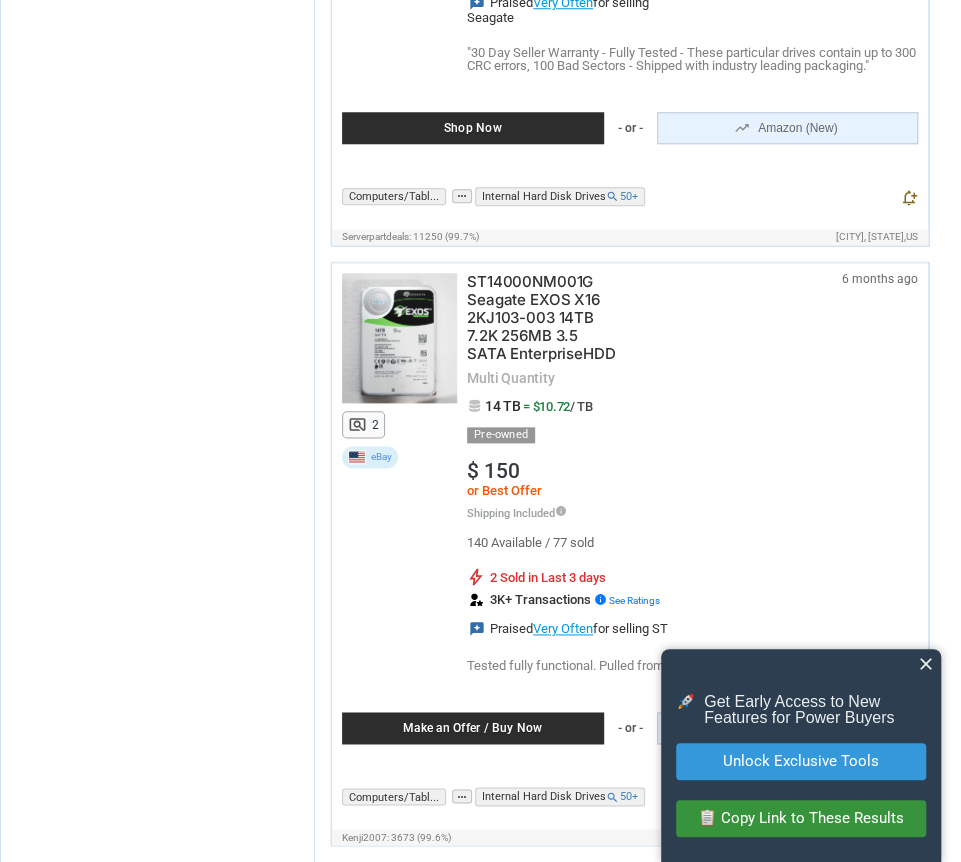 scroll, scrollTop: 3600, scrollLeft: 0, axis: vertical 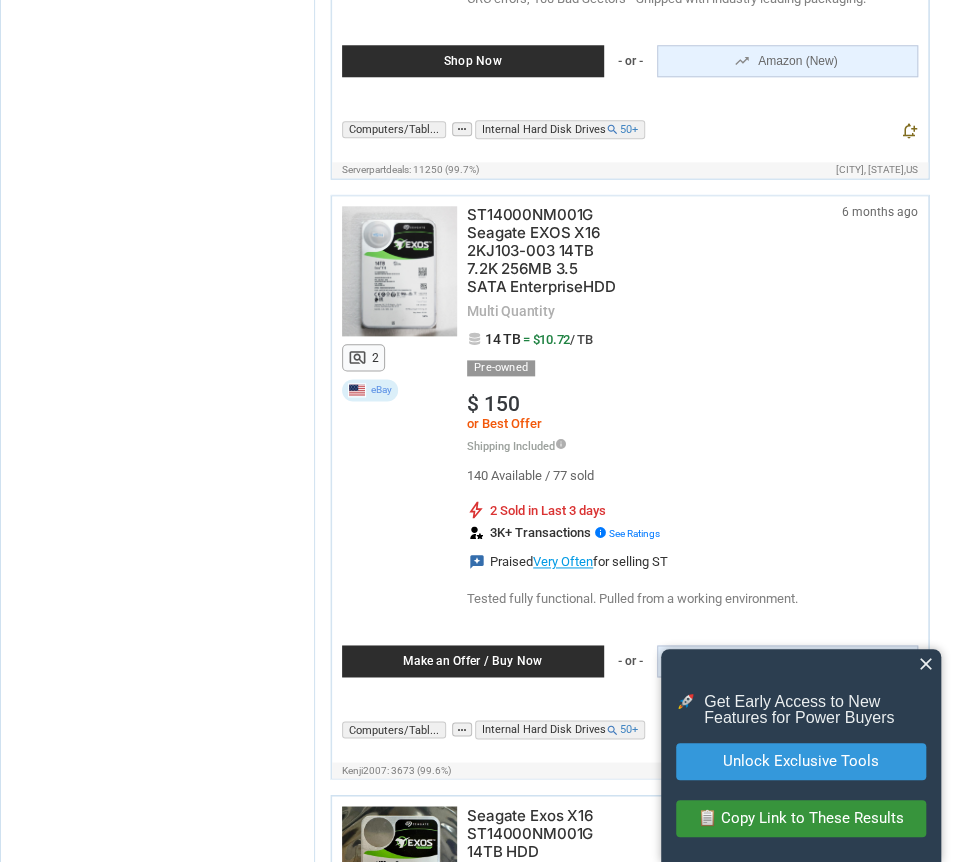 click on "ST14000NM001G Seagate EXOS X16 2KJ103-003 14TB 7.2K 256MB 3.5 SATA EnterpriseHDD" at bounding box center [542, 251] 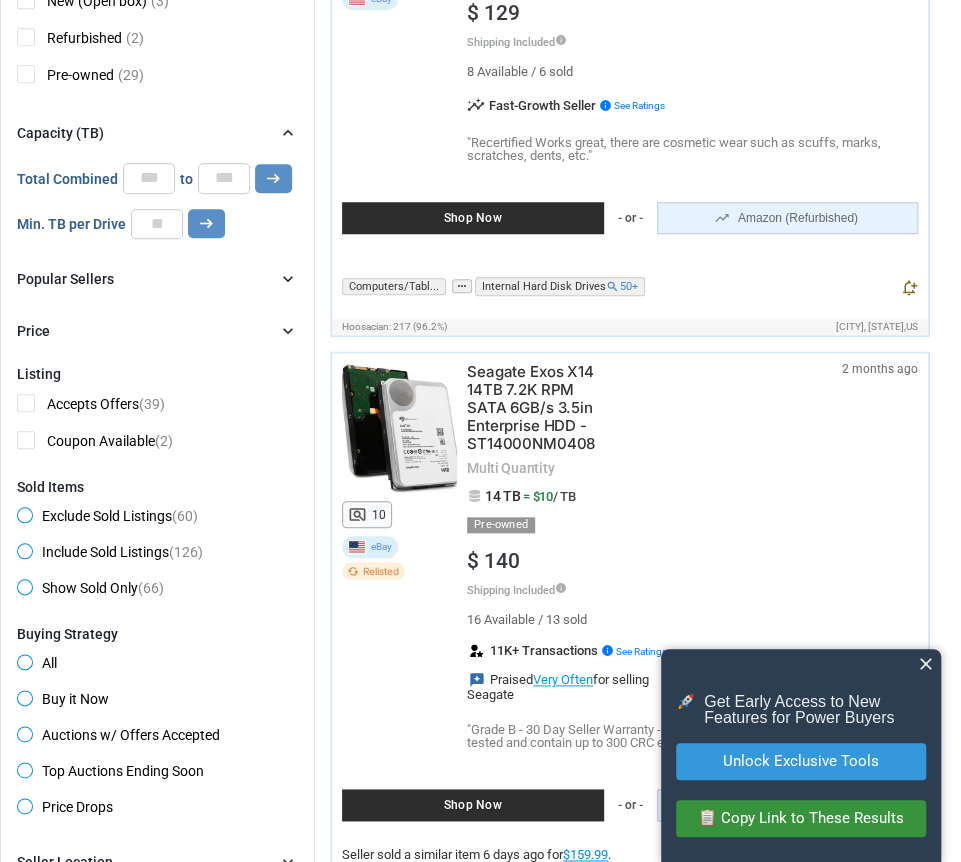 scroll, scrollTop: 0, scrollLeft: 0, axis: both 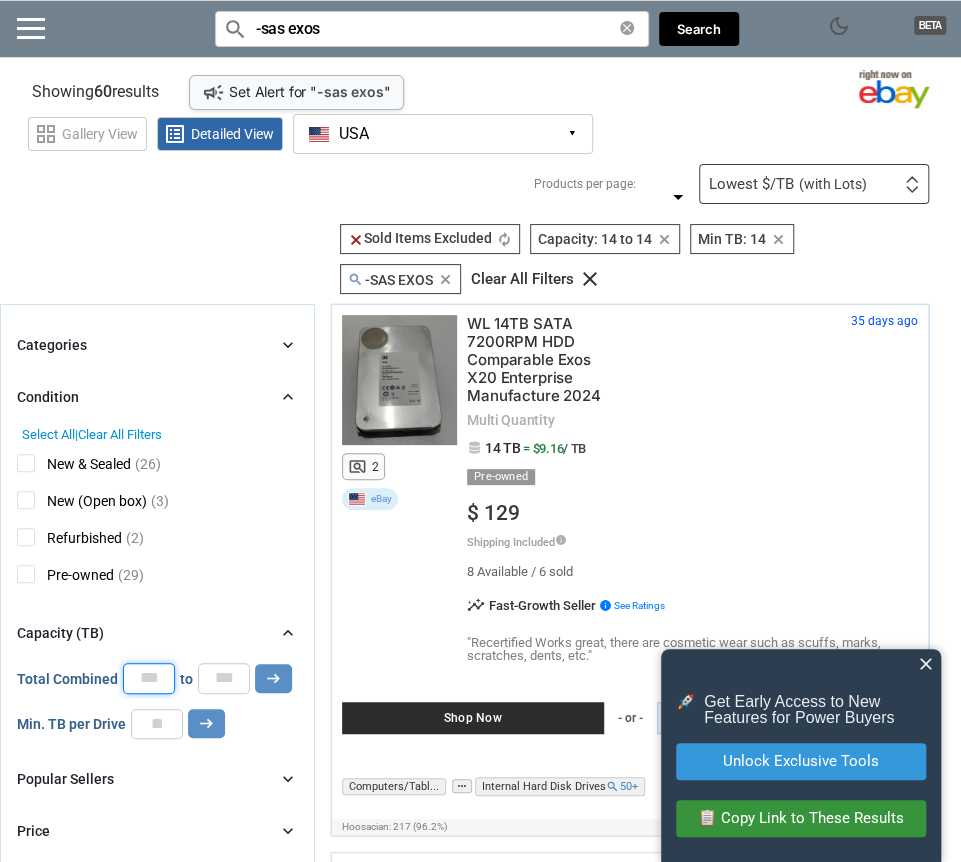 drag, startPoint x: 162, startPoint y: 679, endPoint x: 118, endPoint y: 675, distance: 44.181442 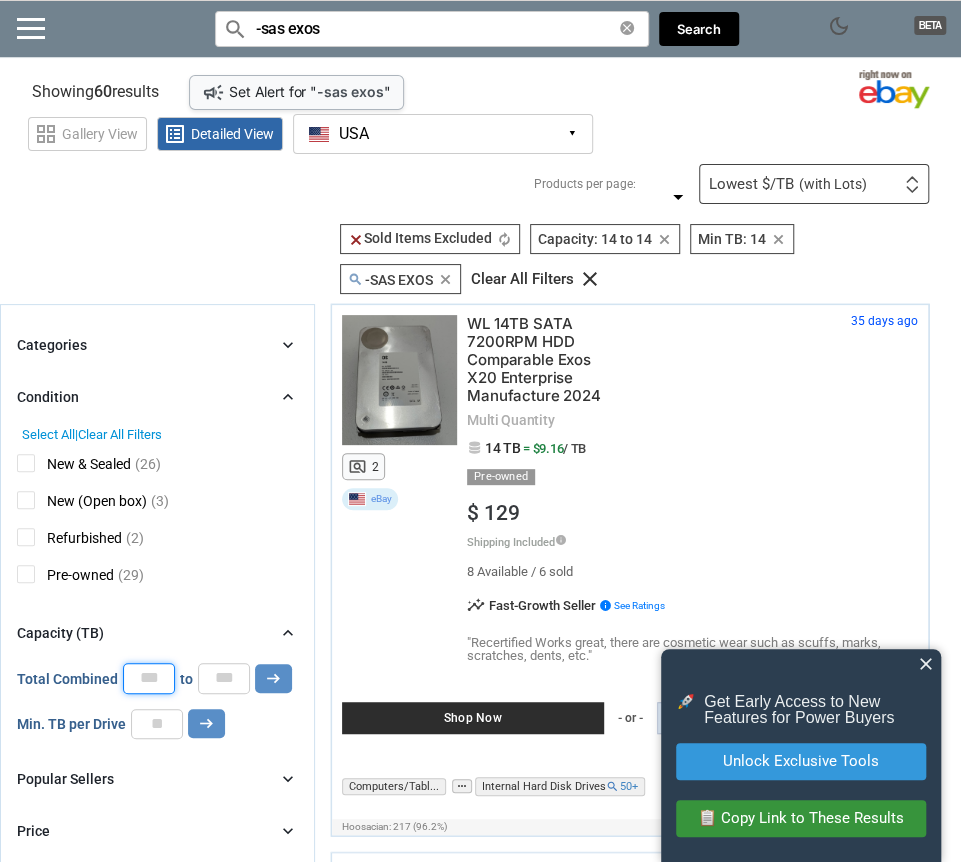 type on "**" 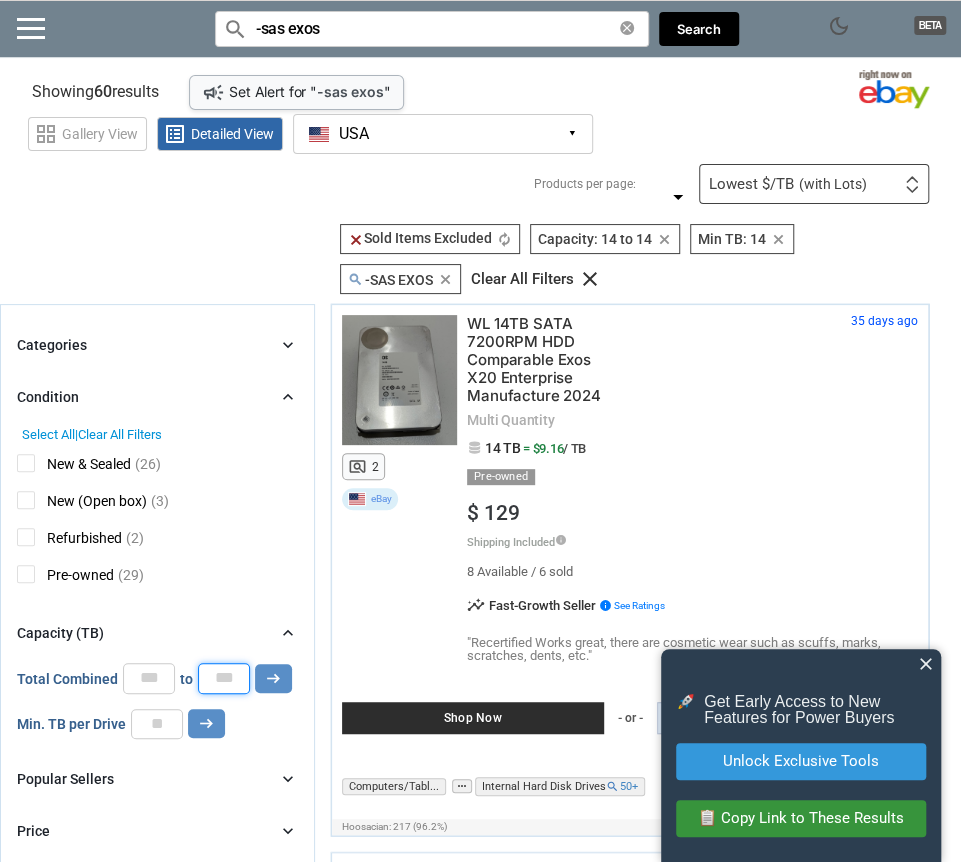 drag, startPoint x: 236, startPoint y: 681, endPoint x: 204, endPoint y: 671, distance: 33.526108 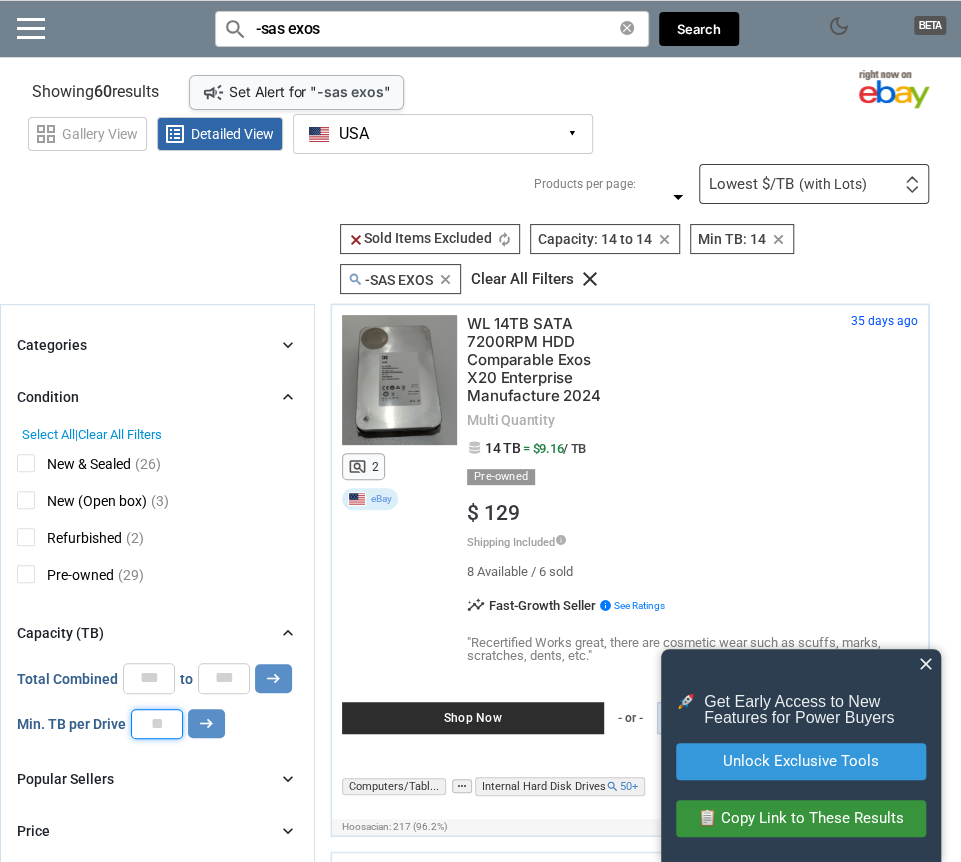drag, startPoint x: 174, startPoint y: 713, endPoint x: 136, endPoint y: 713, distance: 38 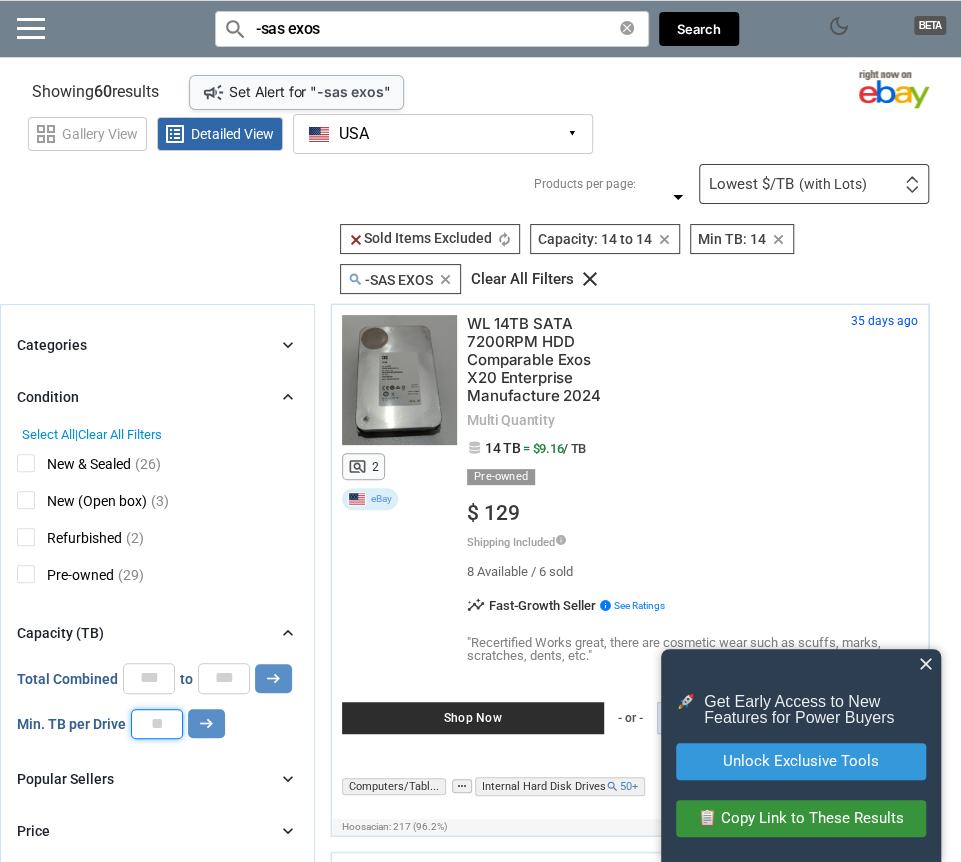 click on "**" at bounding box center [157, 724] 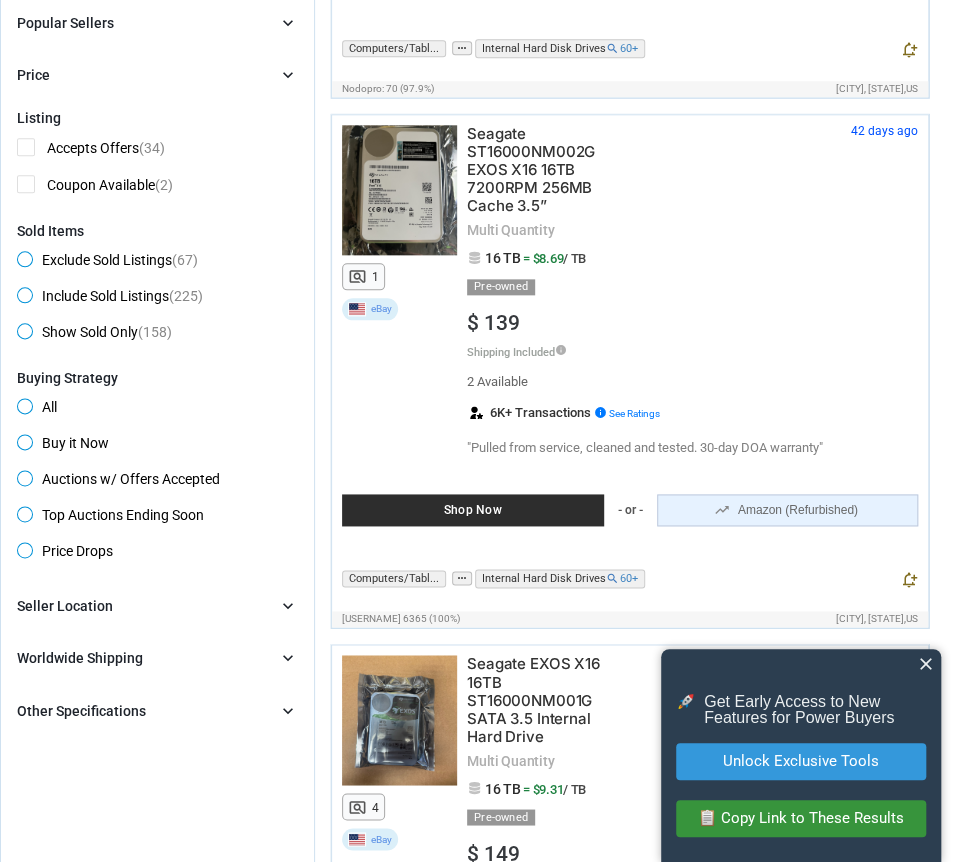 scroll, scrollTop: 1000, scrollLeft: 0, axis: vertical 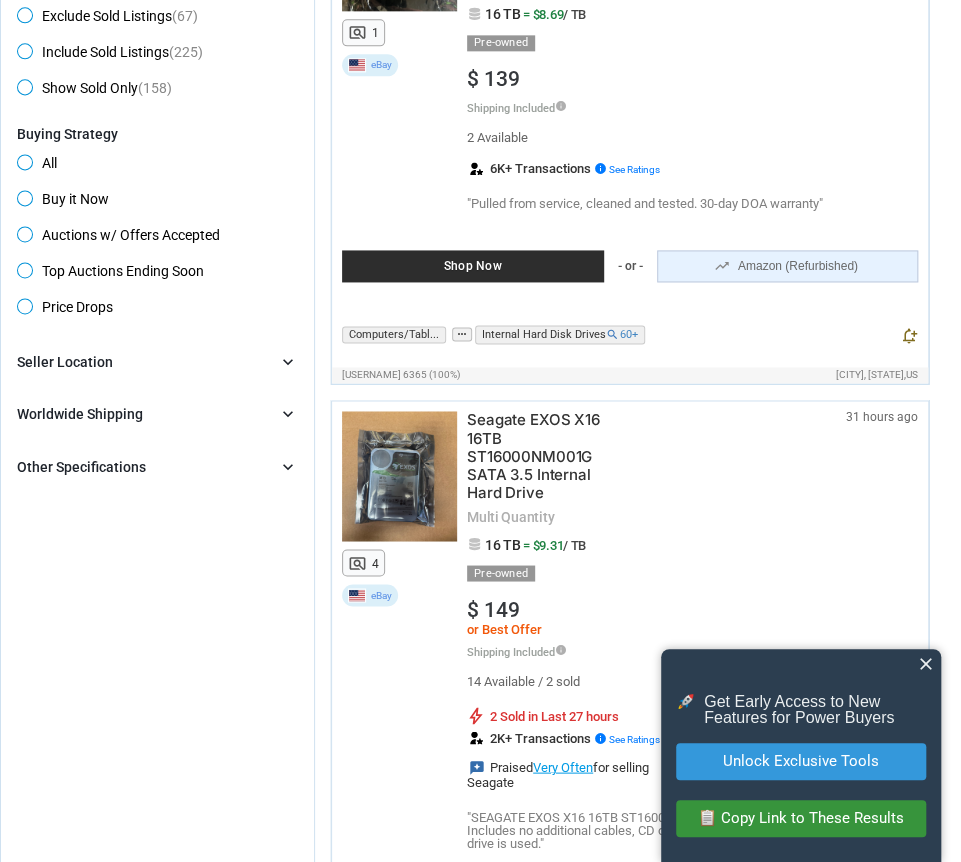 click on "Seagate EXOS X16 16TB ST16000NM001G SATA 3.5 Internal Hard Drive" at bounding box center [542, 456] 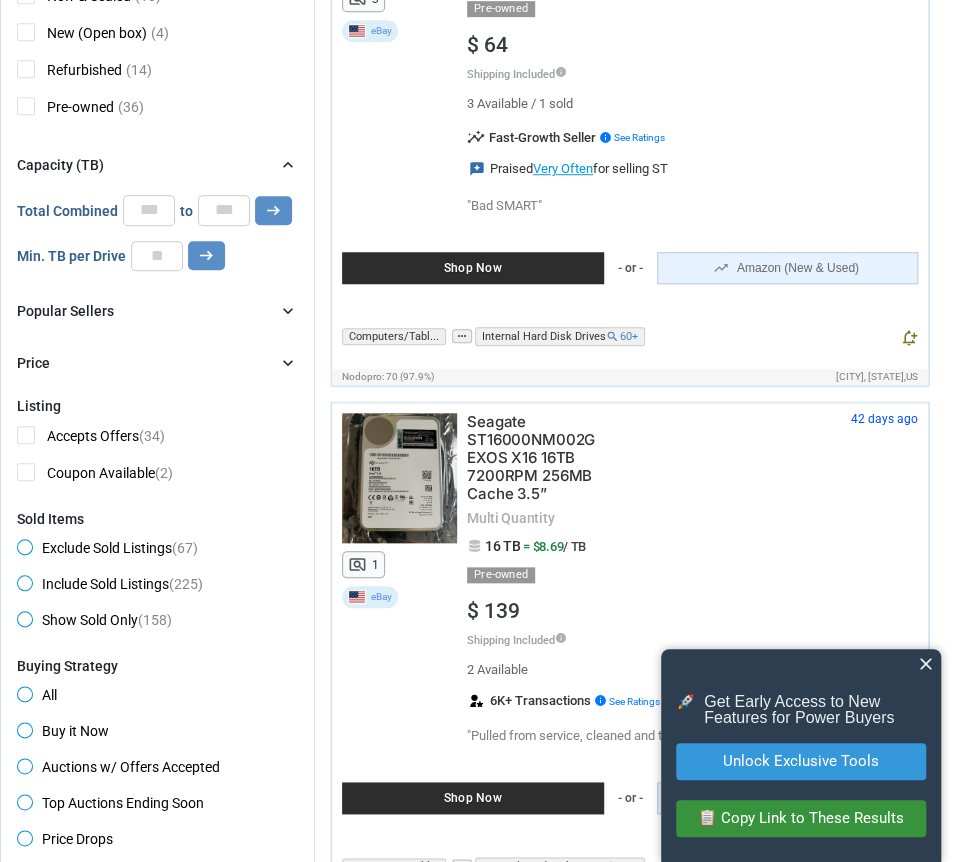 scroll, scrollTop: 500, scrollLeft: 0, axis: vertical 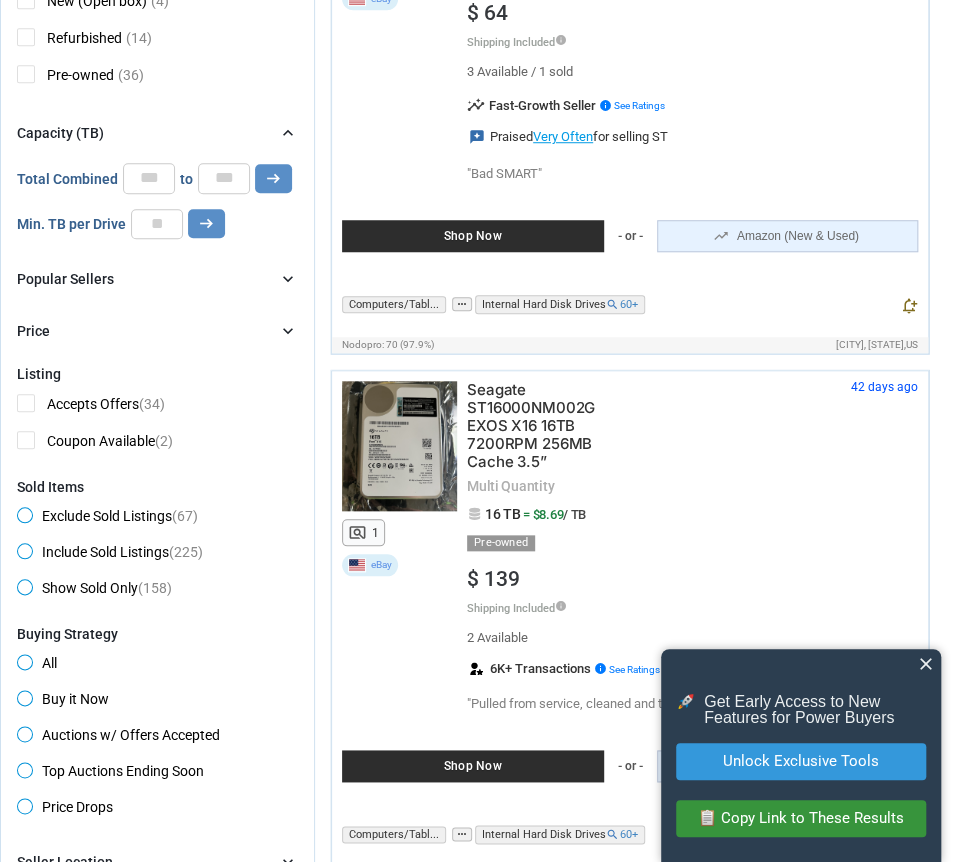 click on "Seagate ST16000NM002G EXOS X16 16TB 7200RPM 256MB Cache 3.5”" at bounding box center (542, 426) 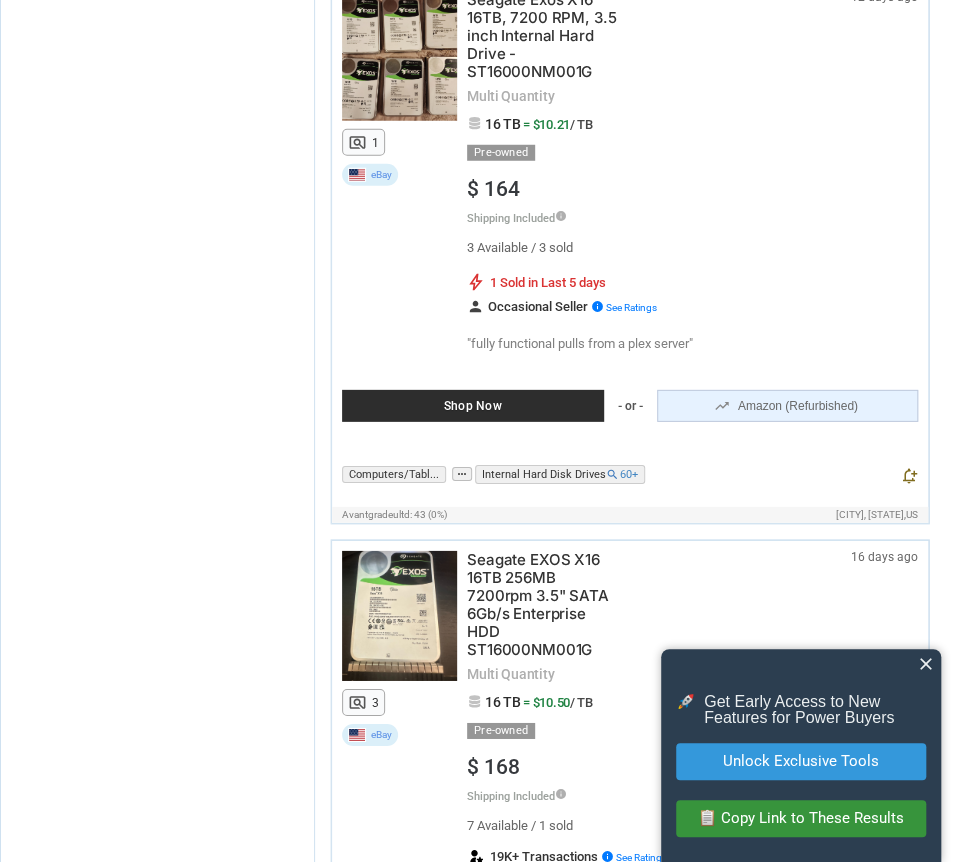 scroll, scrollTop: 2300, scrollLeft: 0, axis: vertical 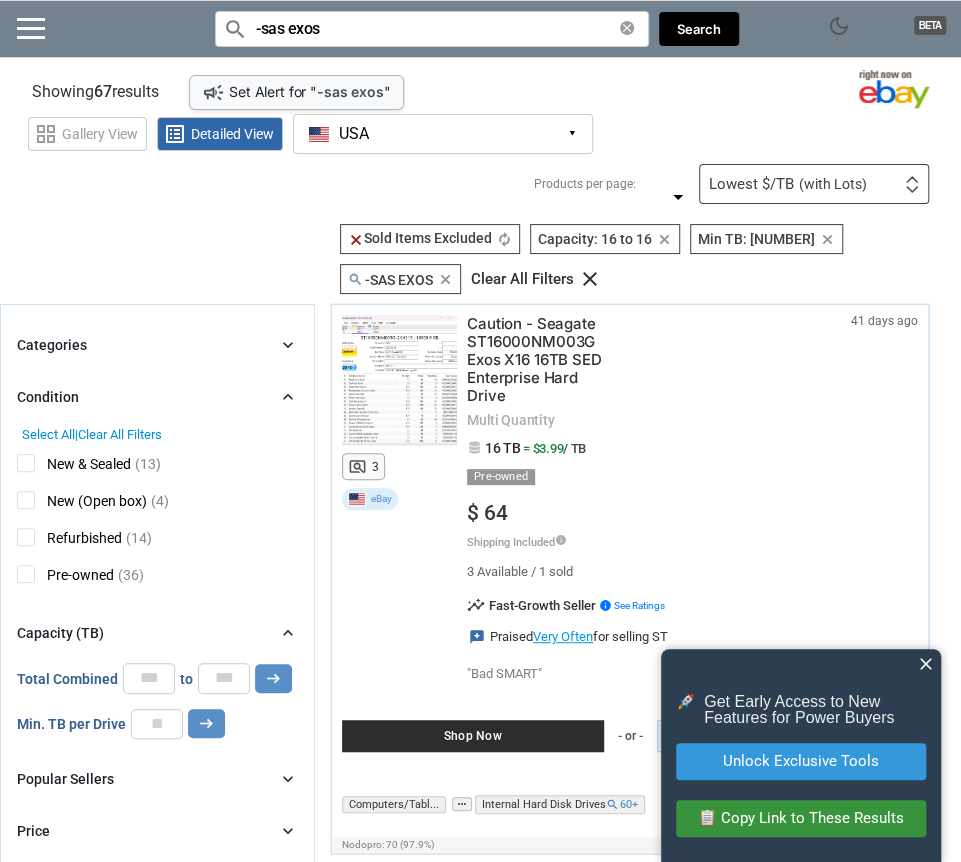 click on "close" at bounding box center [926, 664] 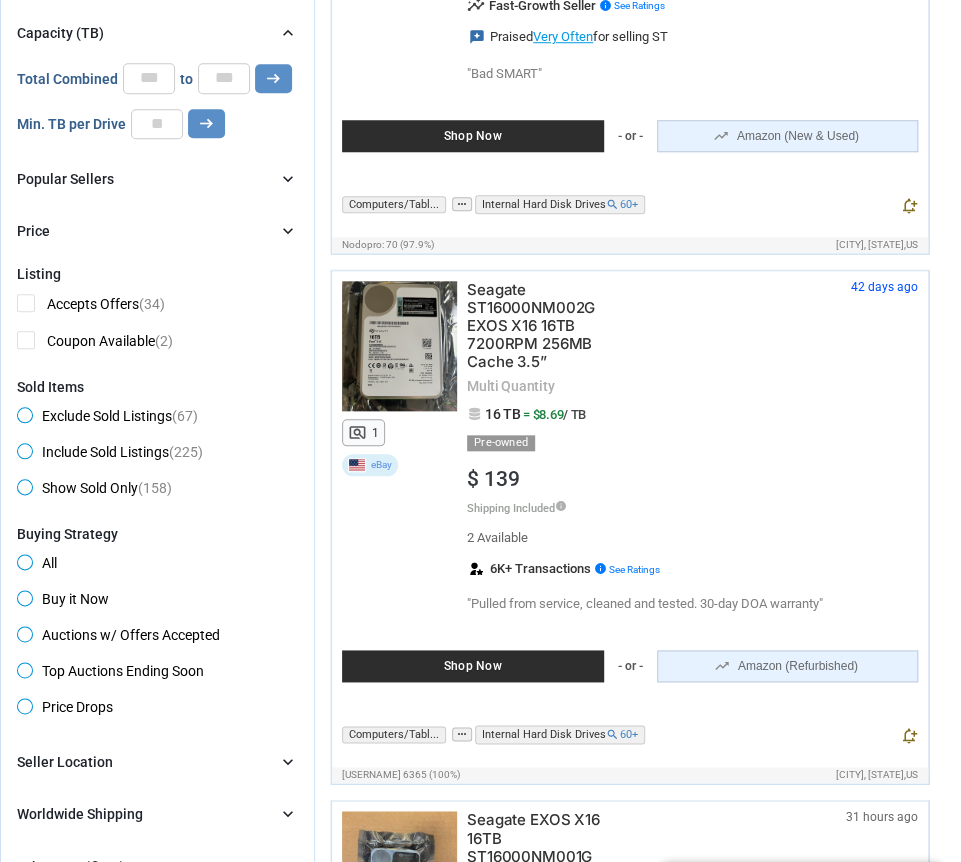 scroll, scrollTop: 0, scrollLeft: 0, axis: both 